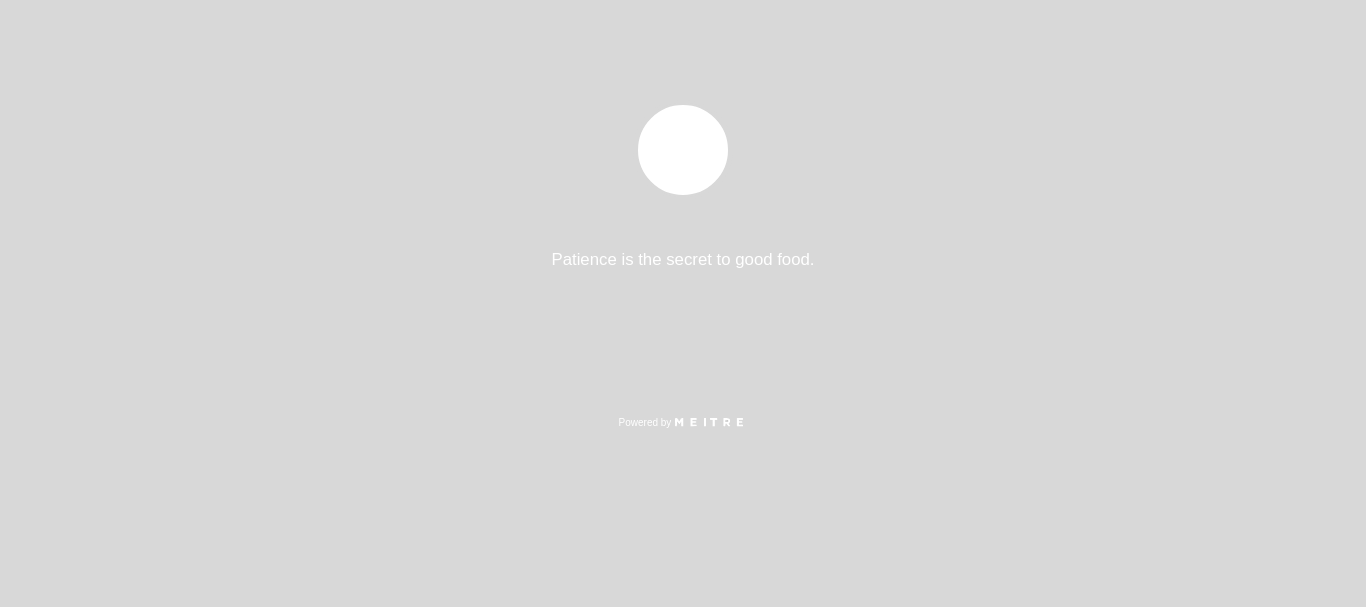 select on "es" 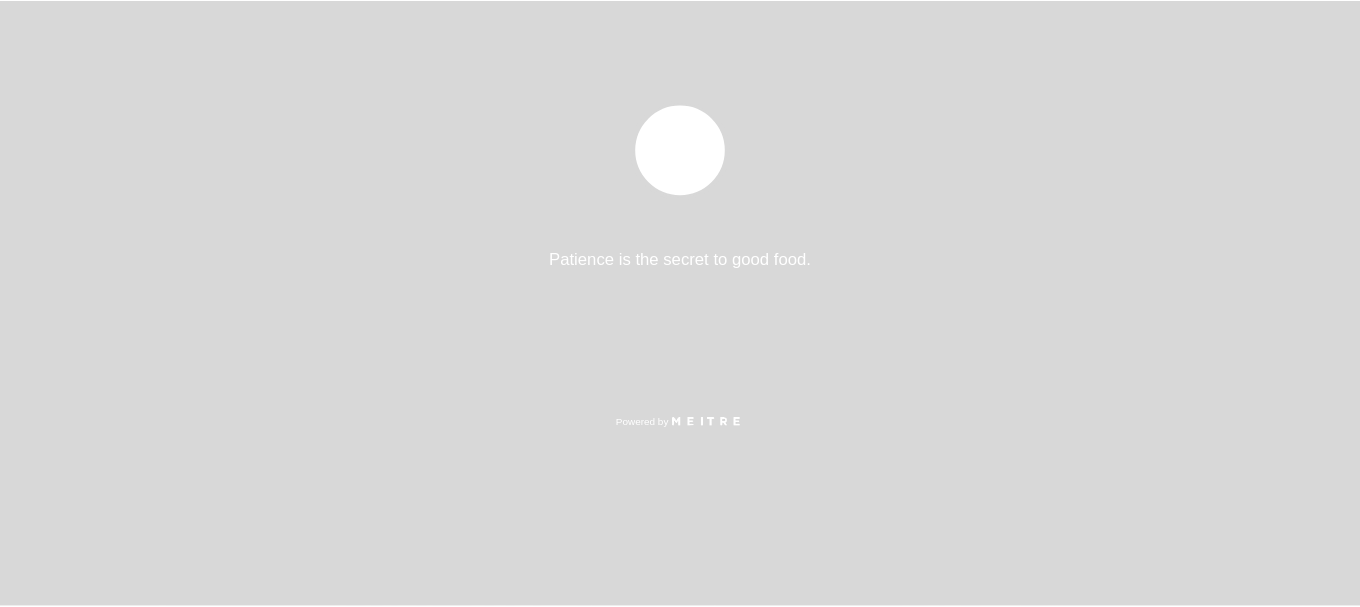 scroll, scrollTop: 0, scrollLeft: 0, axis: both 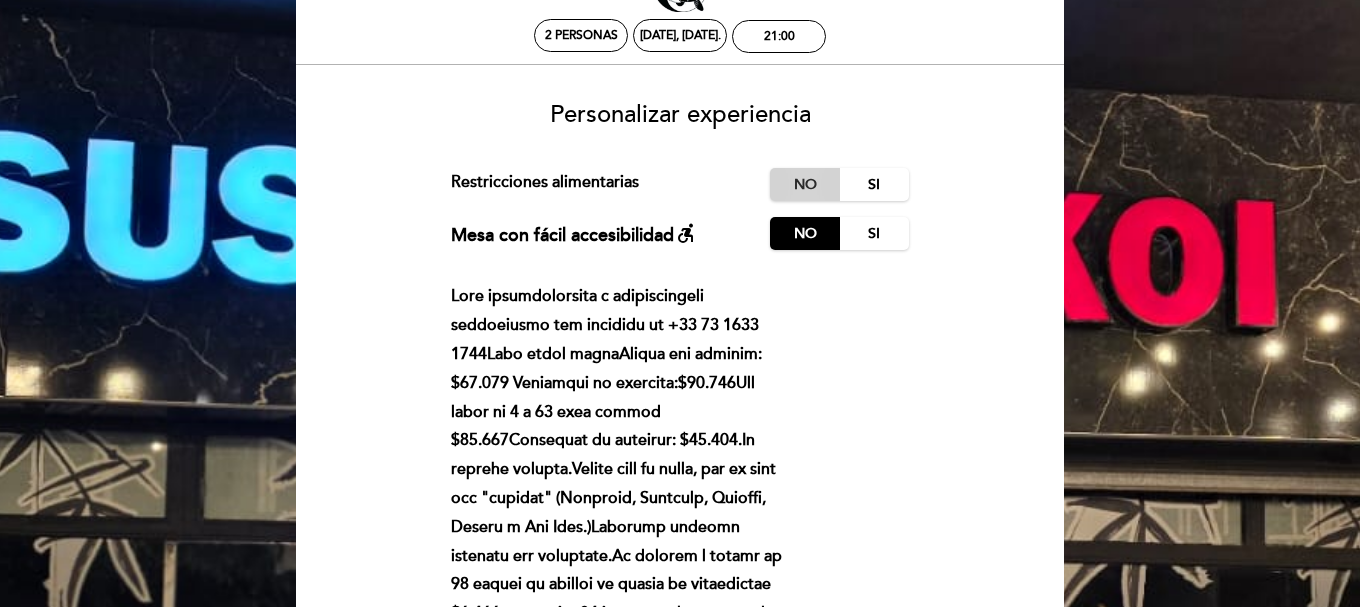 click on "No" at bounding box center (805, 184) 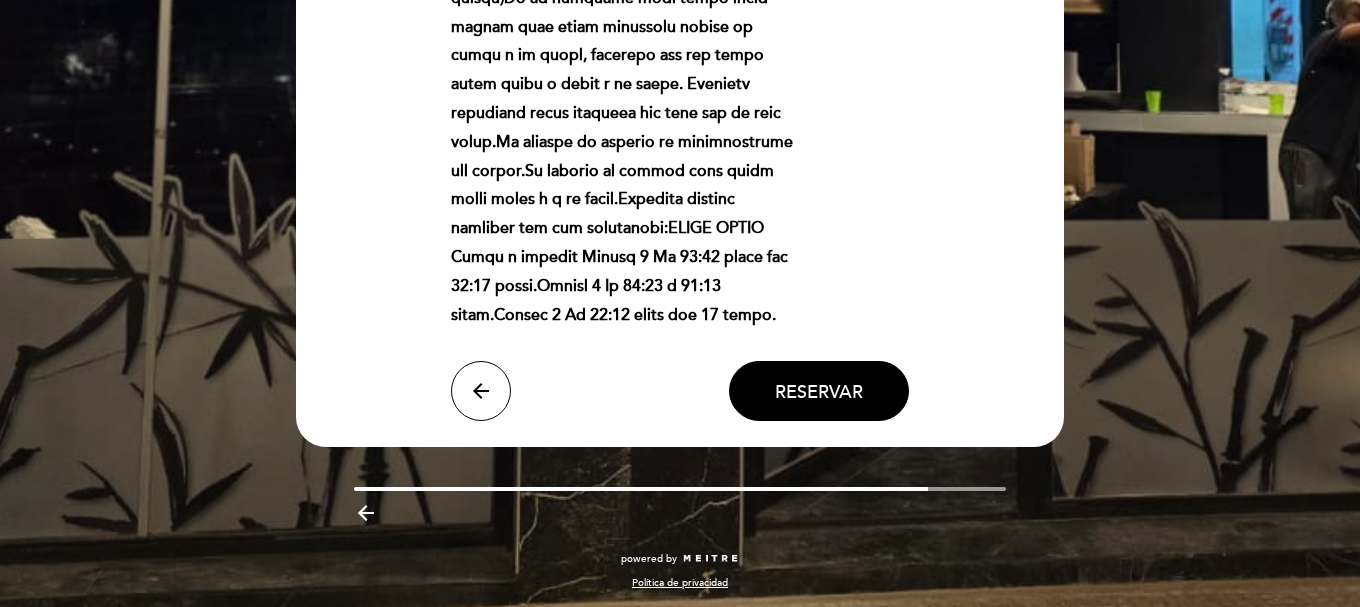 scroll, scrollTop: 764, scrollLeft: 0, axis: vertical 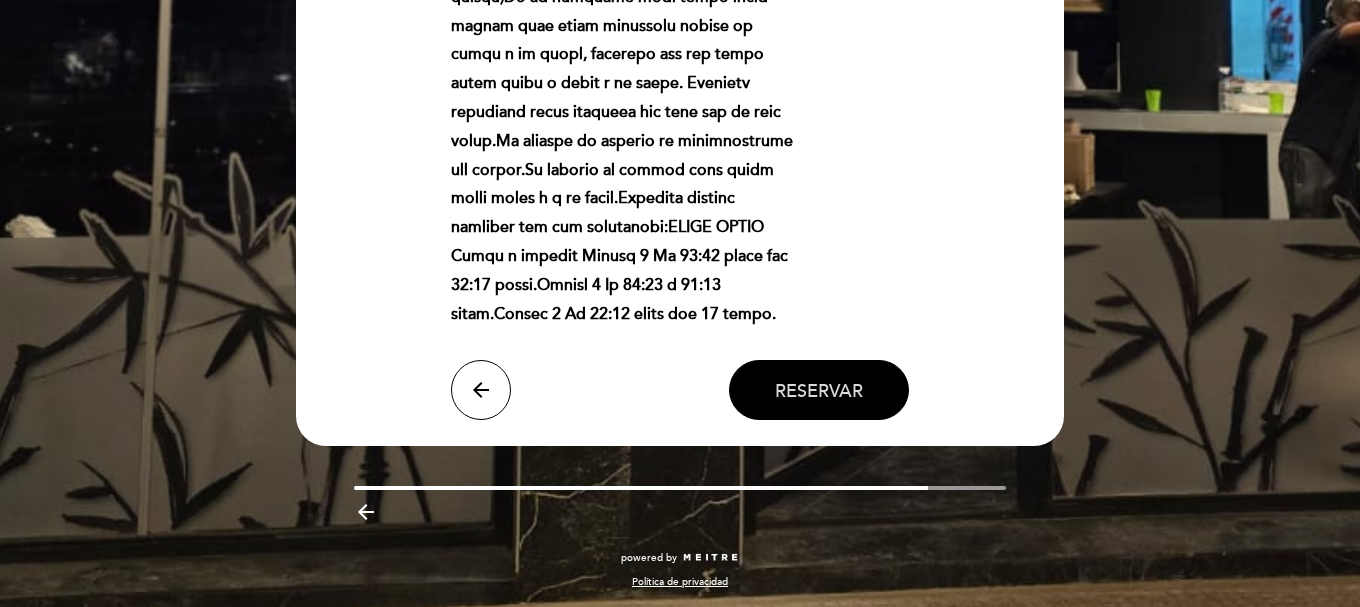 click on "Reservar" at bounding box center (819, 390) 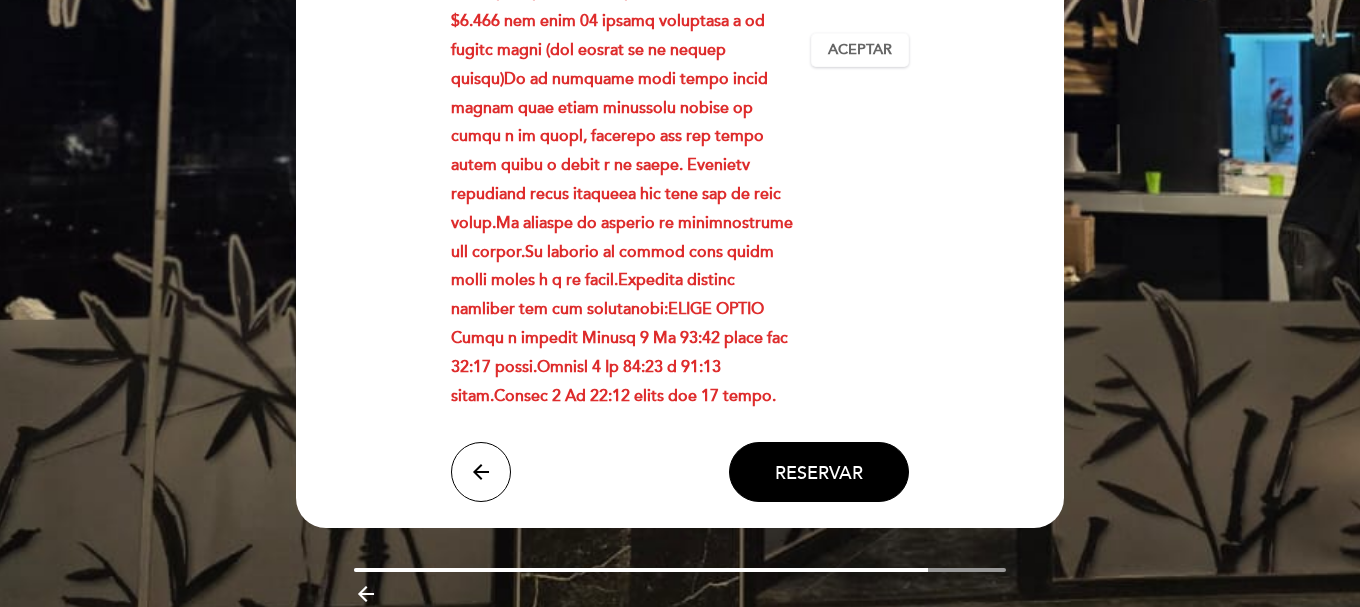 scroll, scrollTop: 767, scrollLeft: 0, axis: vertical 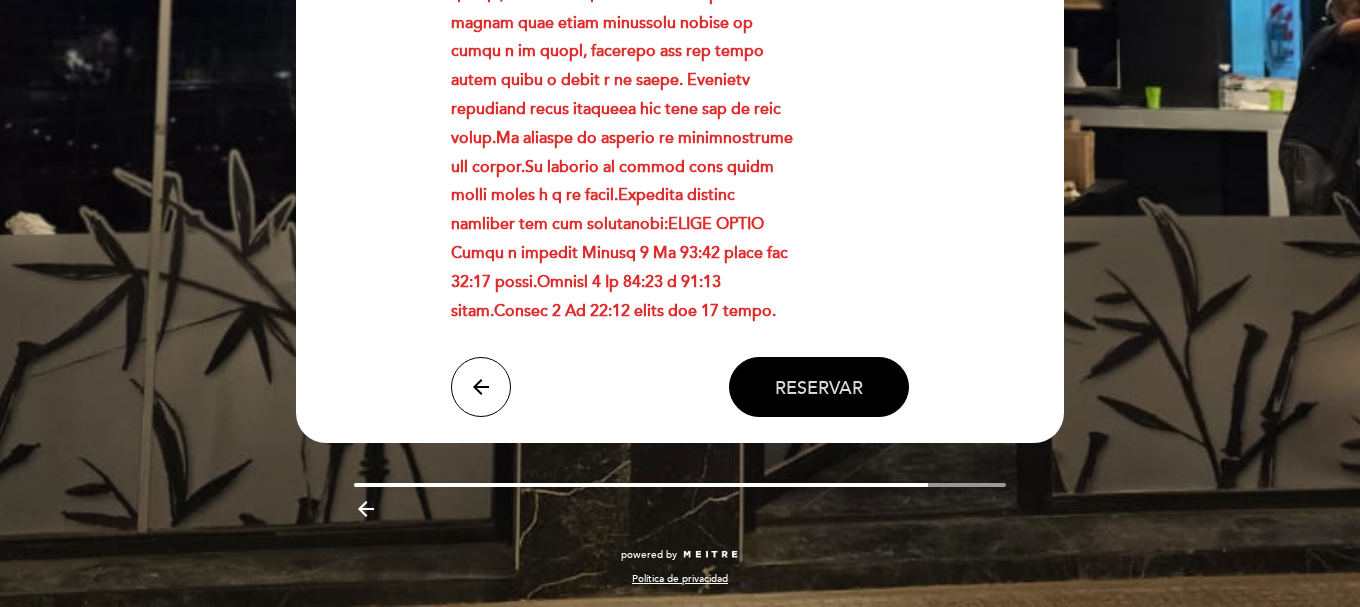 click on "Reservar" at bounding box center [819, 387] 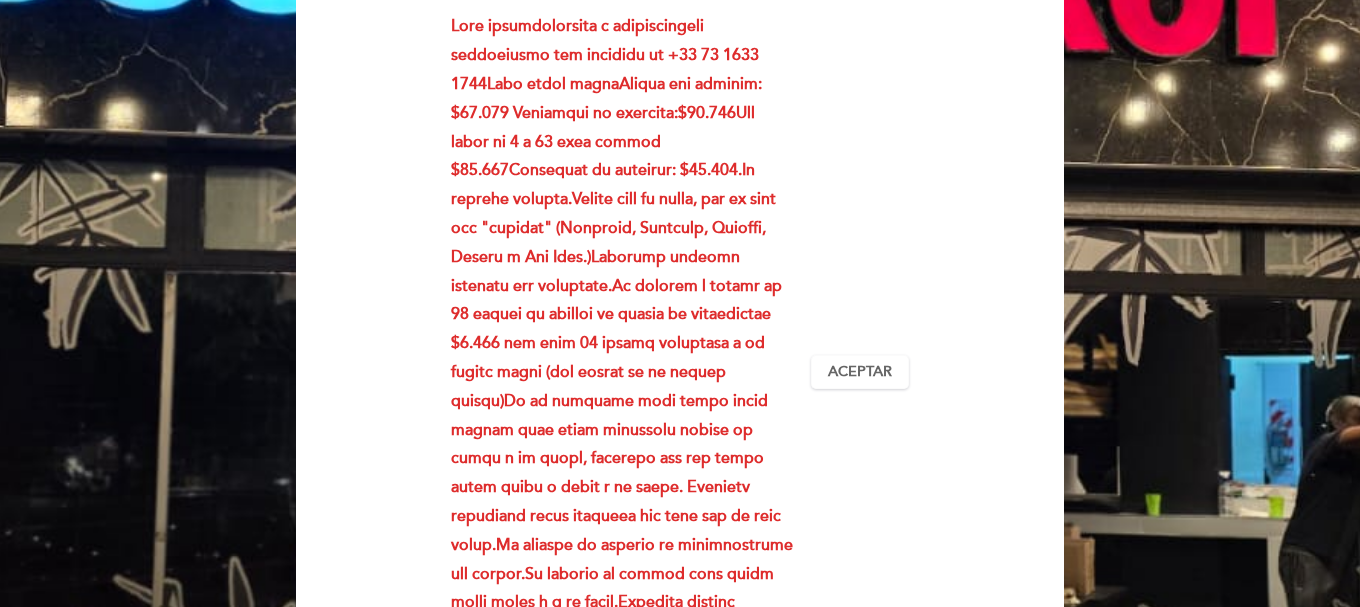 scroll, scrollTop: 359, scrollLeft: 0, axis: vertical 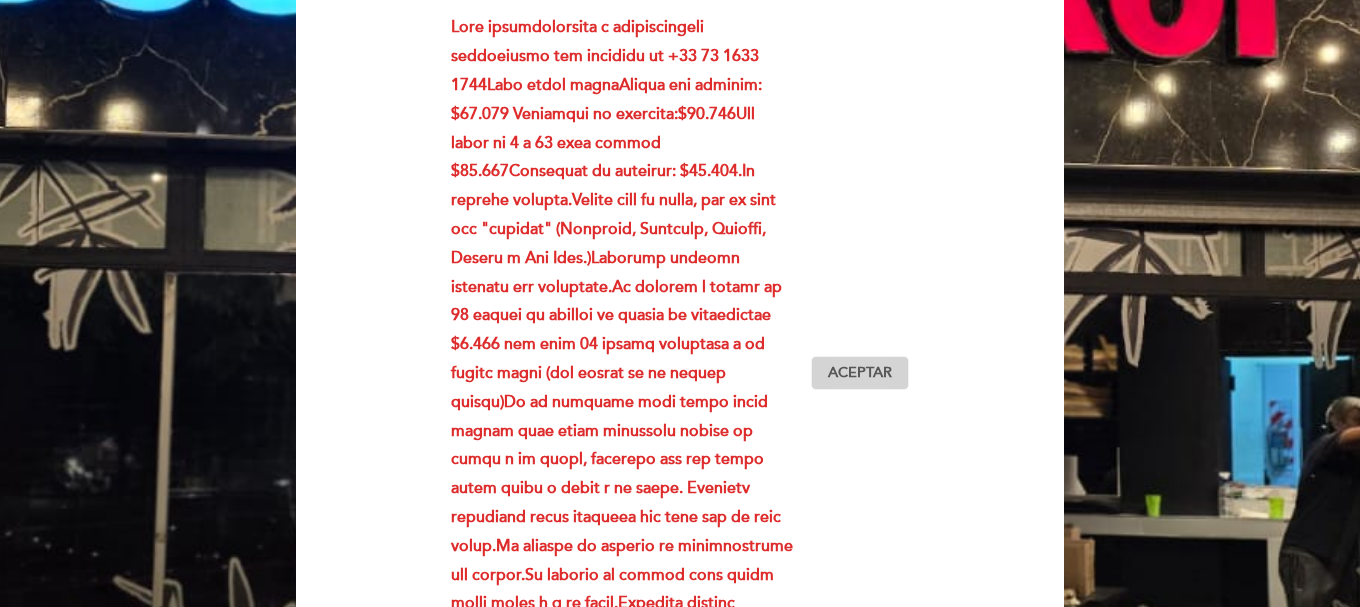 click on "Aceptar" at bounding box center [860, 373] 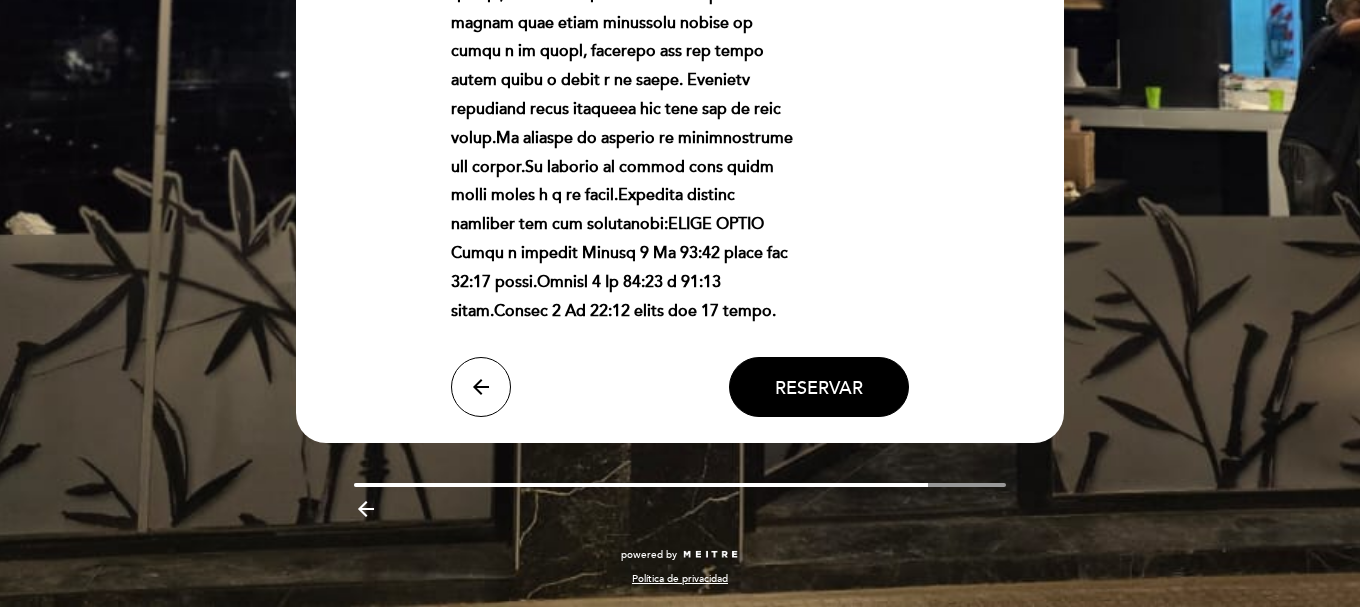 click on "Reservar" at bounding box center [819, 387] 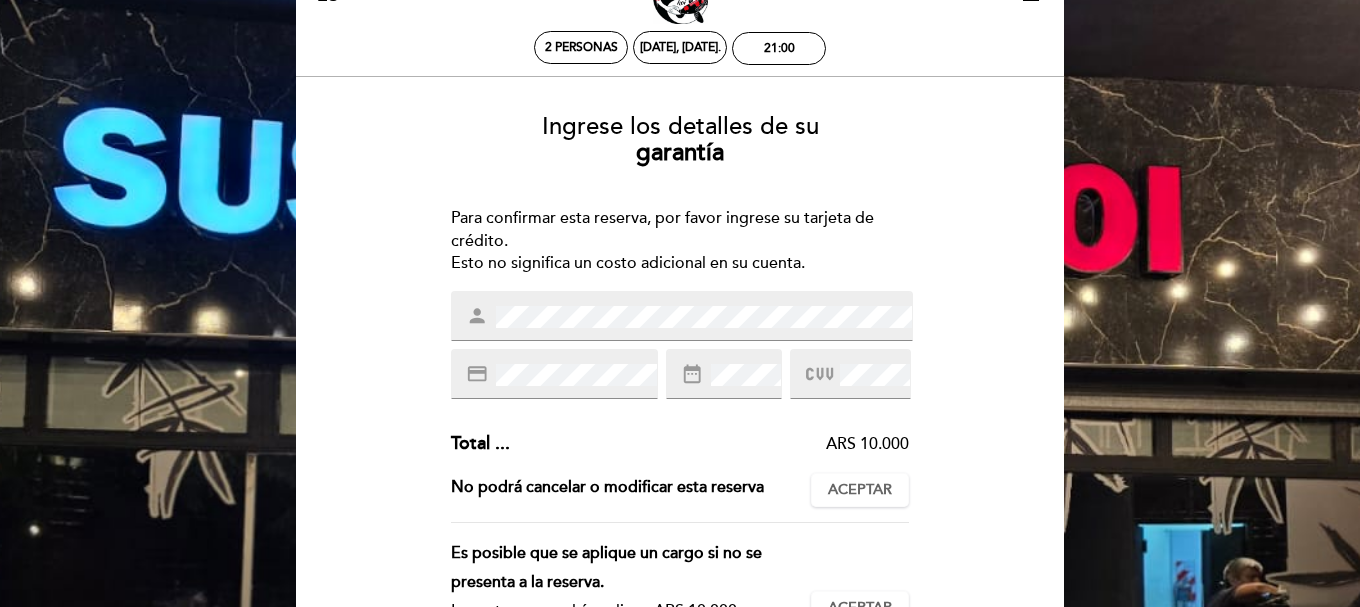 scroll, scrollTop: 77, scrollLeft: 0, axis: vertical 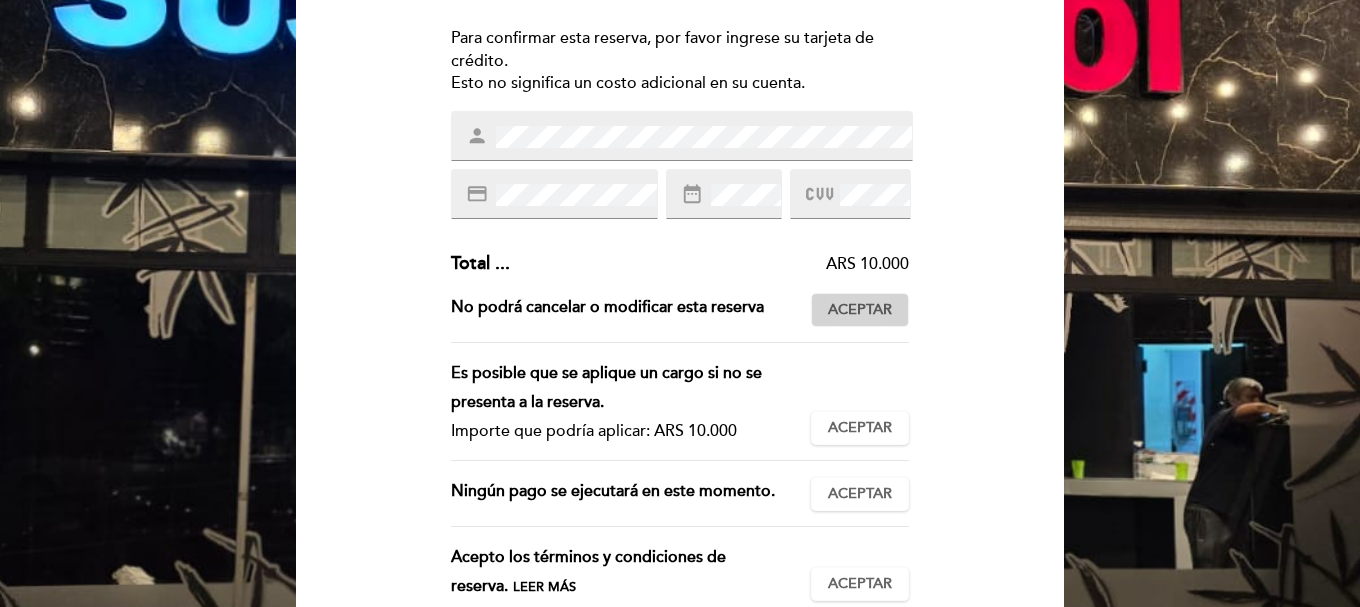 click on "Aceptar" at bounding box center [860, 310] 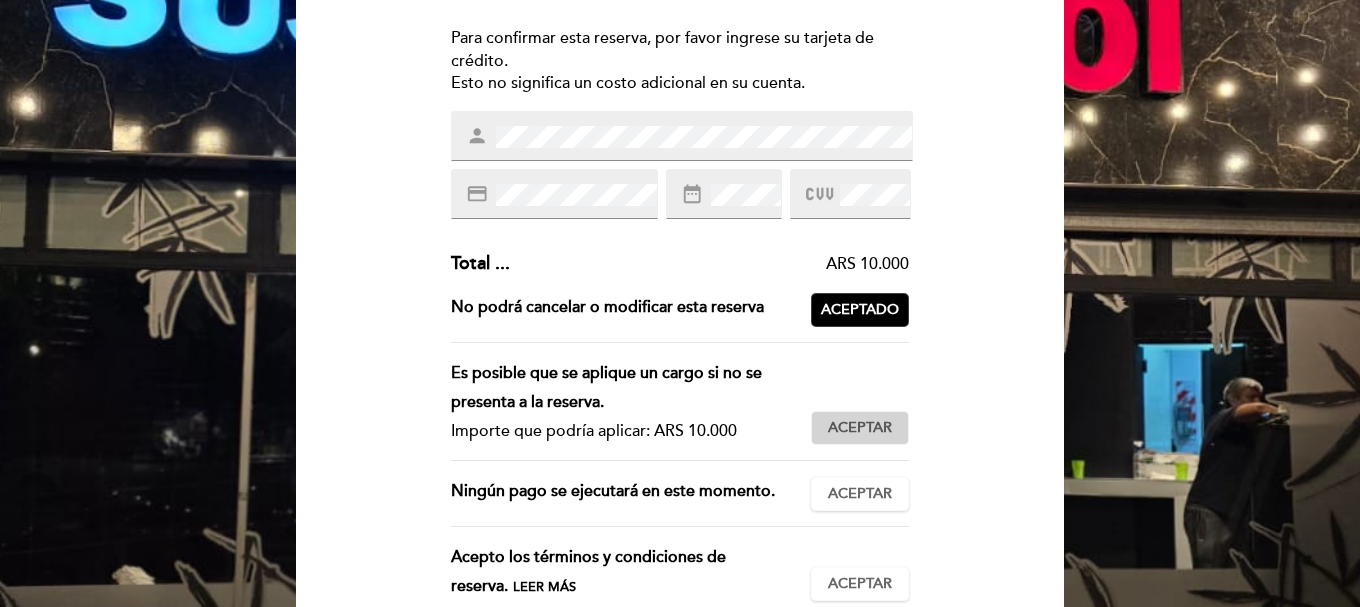 click on "Aceptar" at bounding box center (860, 428) 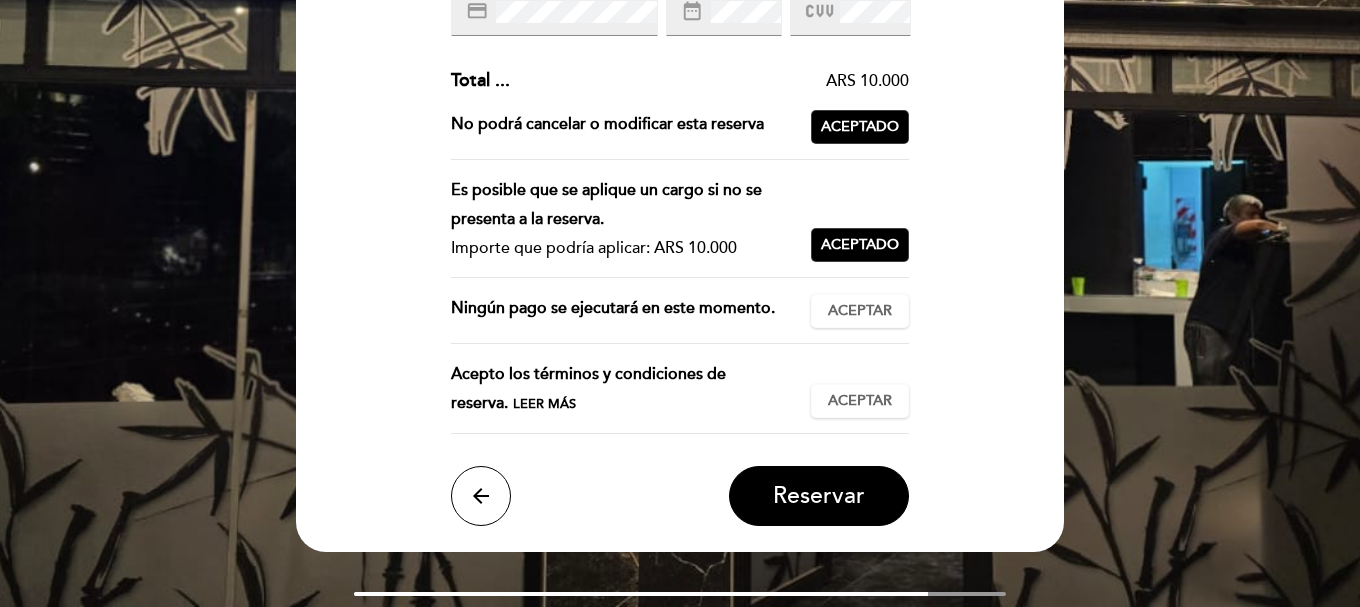 scroll, scrollTop: 442, scrollLeft: 0, axis: vertical 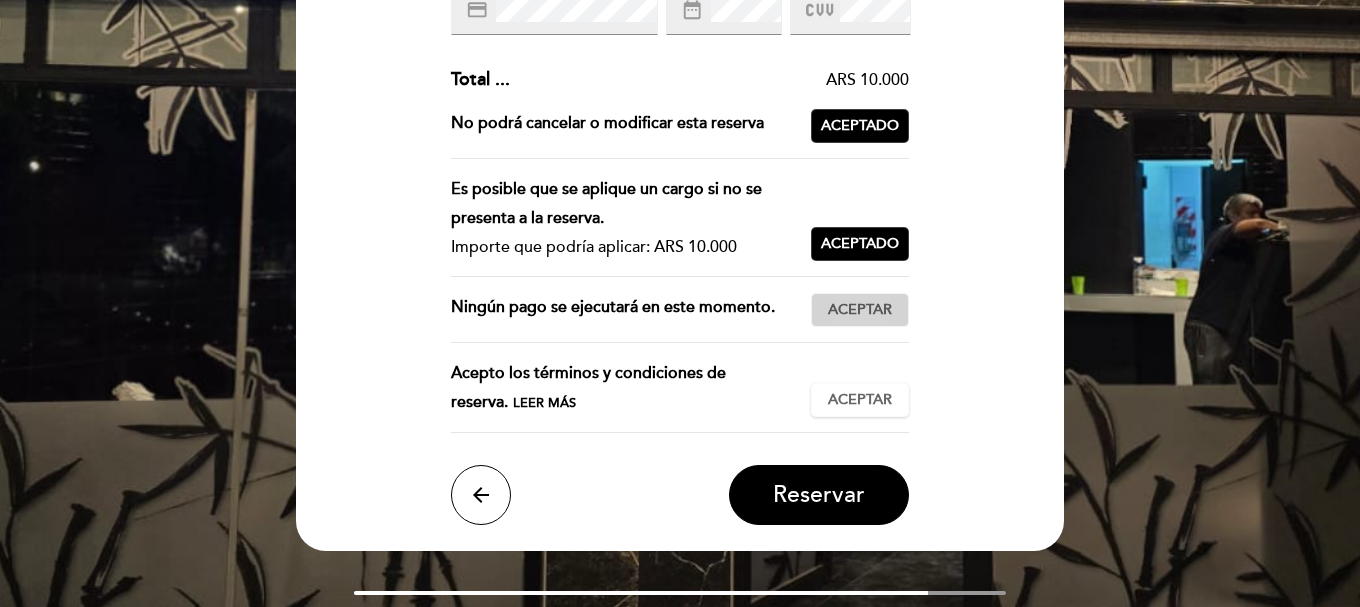 click on "Aceptar
Aceptado" at bounding box center [860, 310] 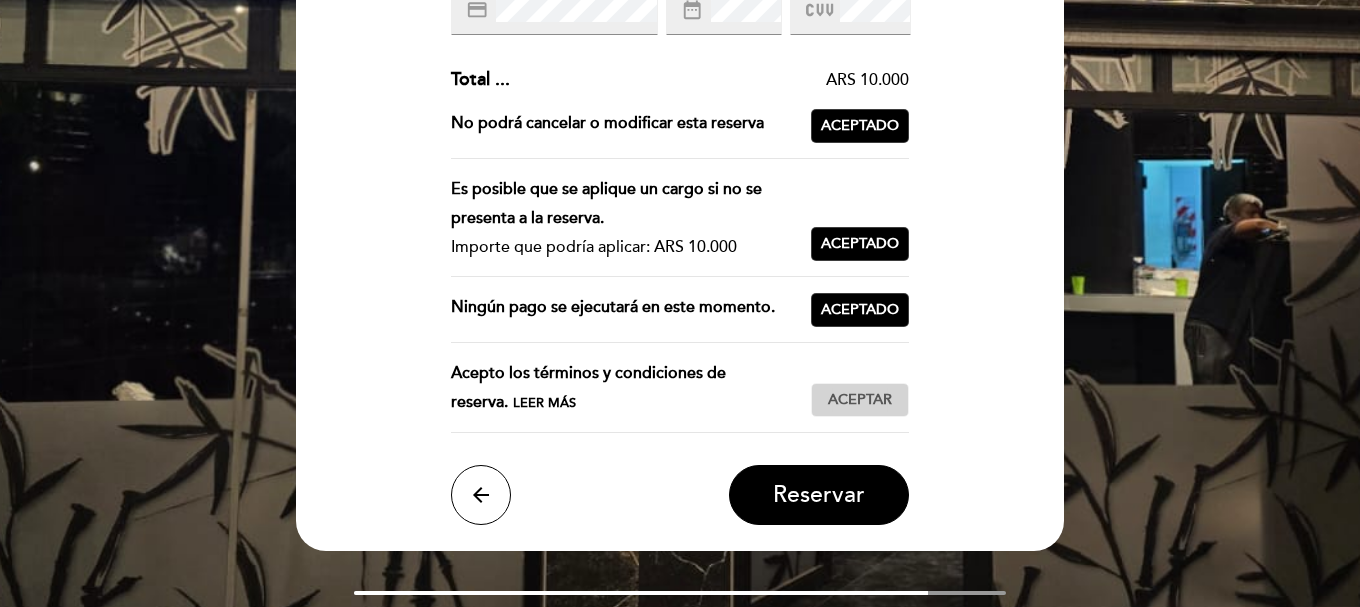 click on "Aceptar" at bounding box center [860, 400] 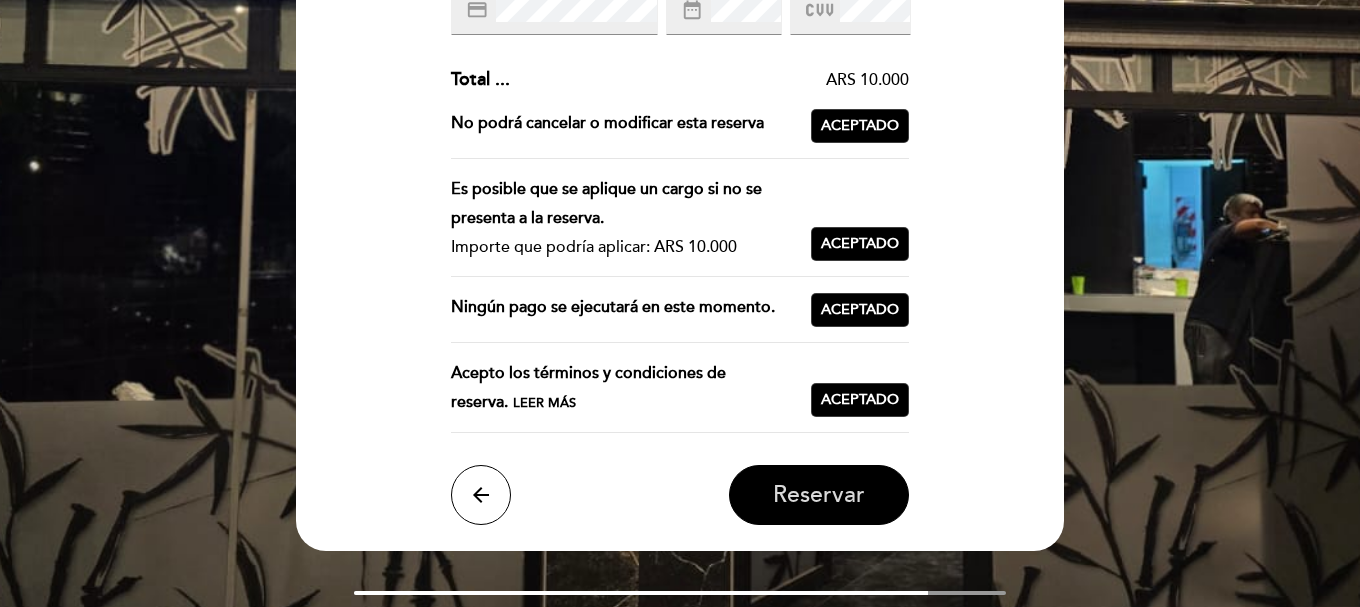 click on "Reservar" at bounding box center (819, 495) 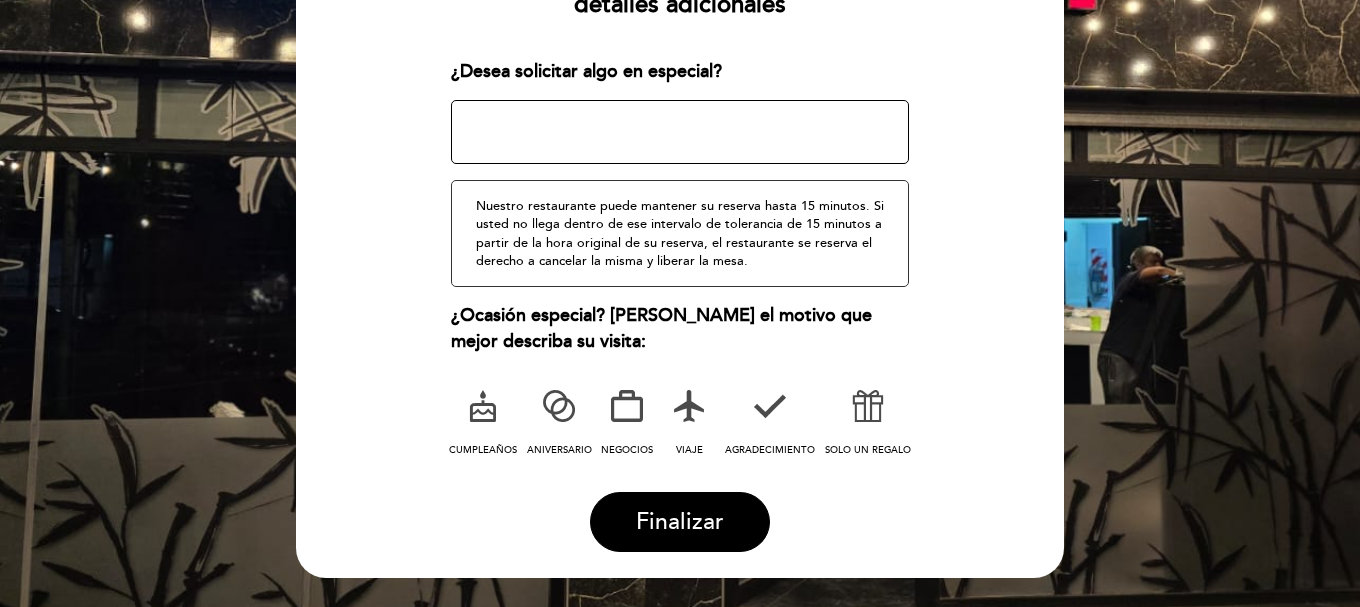 scroll, scrollTop: 290, scrollLeft: 0, axis: vertical 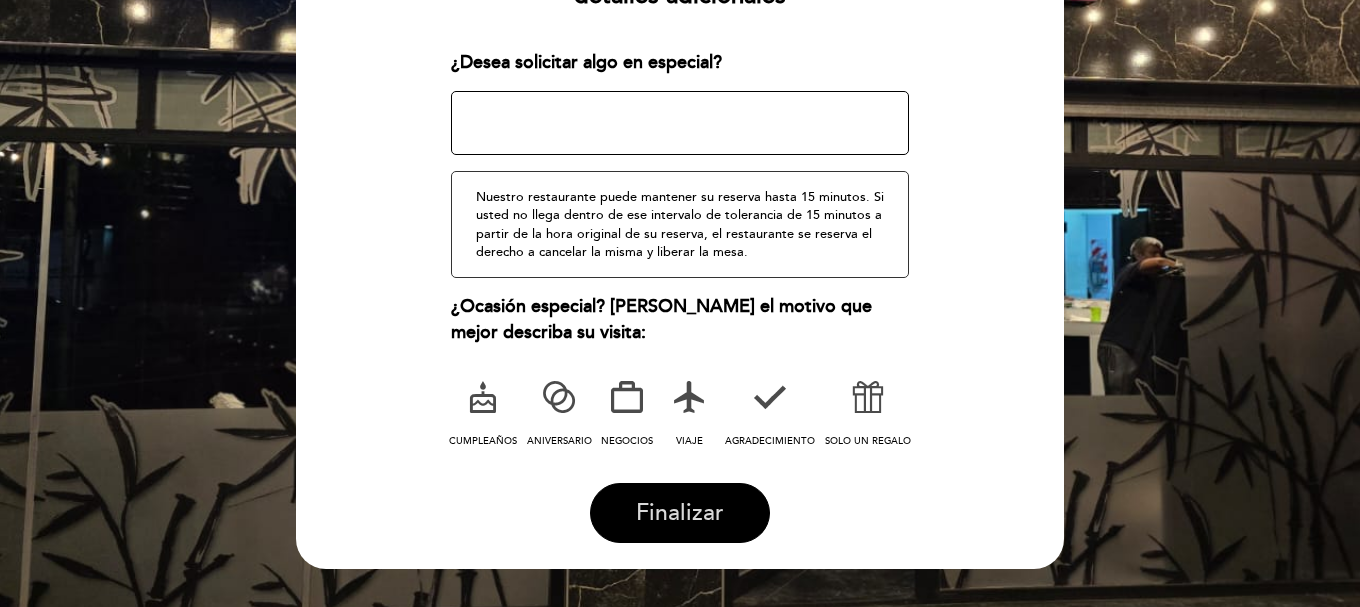 click on "Finalizar" at bounding box center [680, 513] 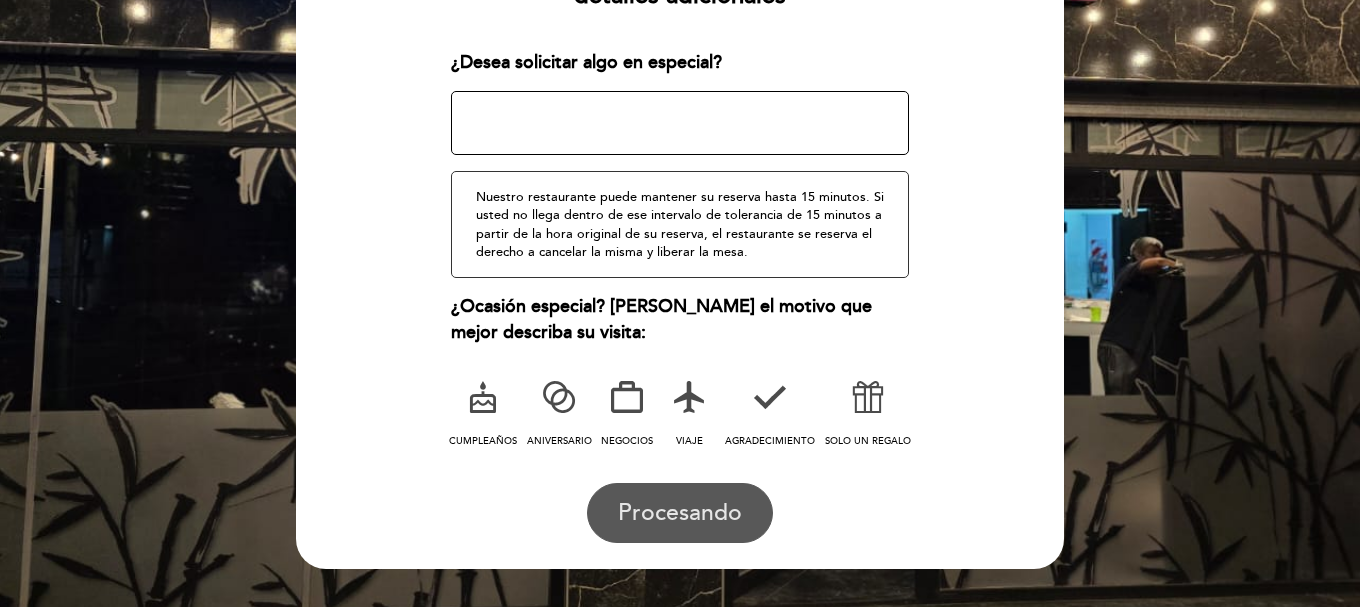 scroll, scrollTop: 0, scrollLeft: 0, axis: both 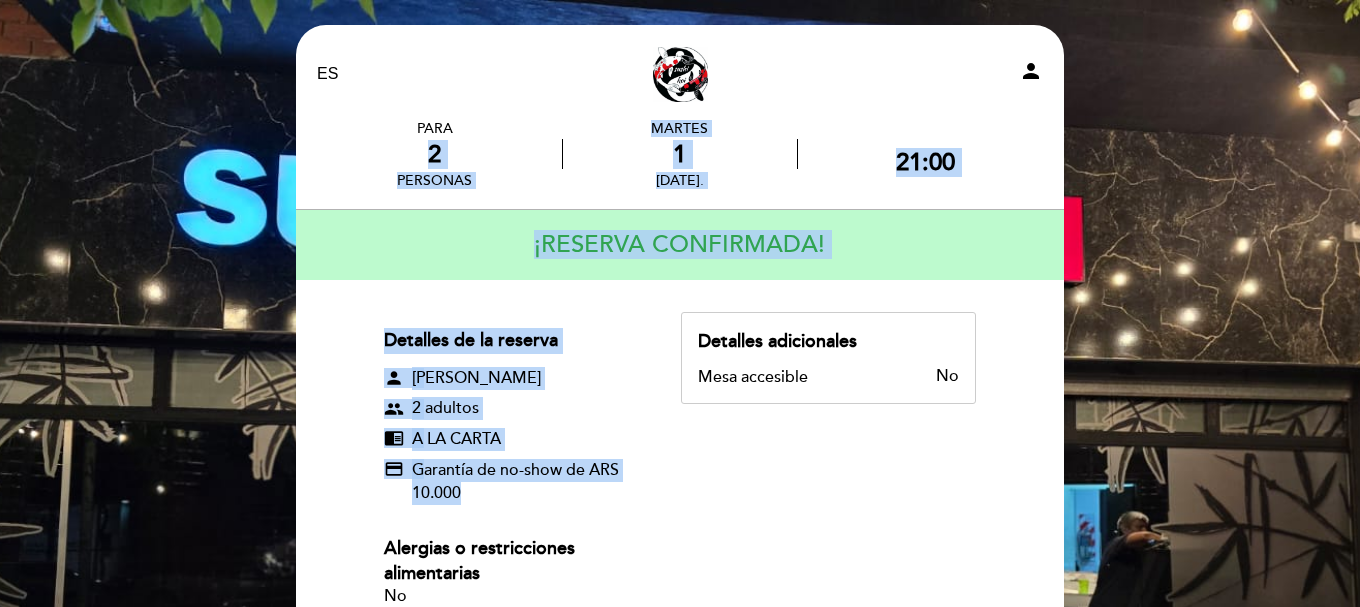 drag, startPoint x: 687, startPoint y: 508, endPoint x: 470, endPoint y: 54, distance: 503.1948 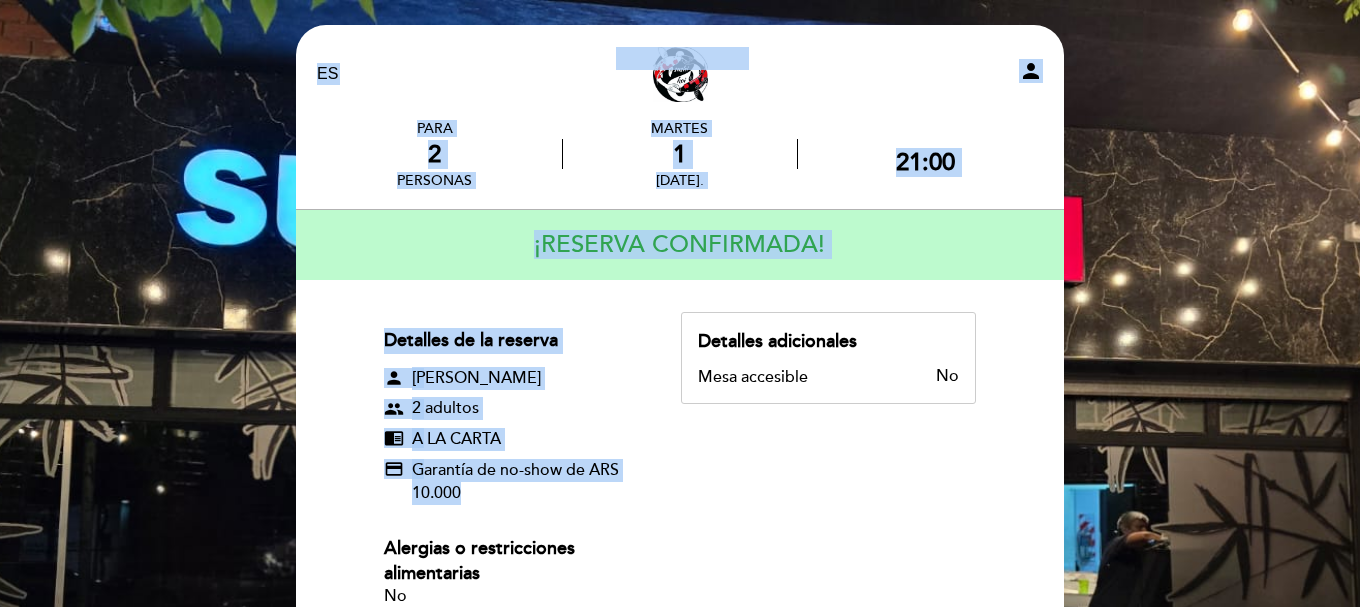click on "EN
ES
PT
Sushikoi Saavedra
person" at bounding box center (680, 74) 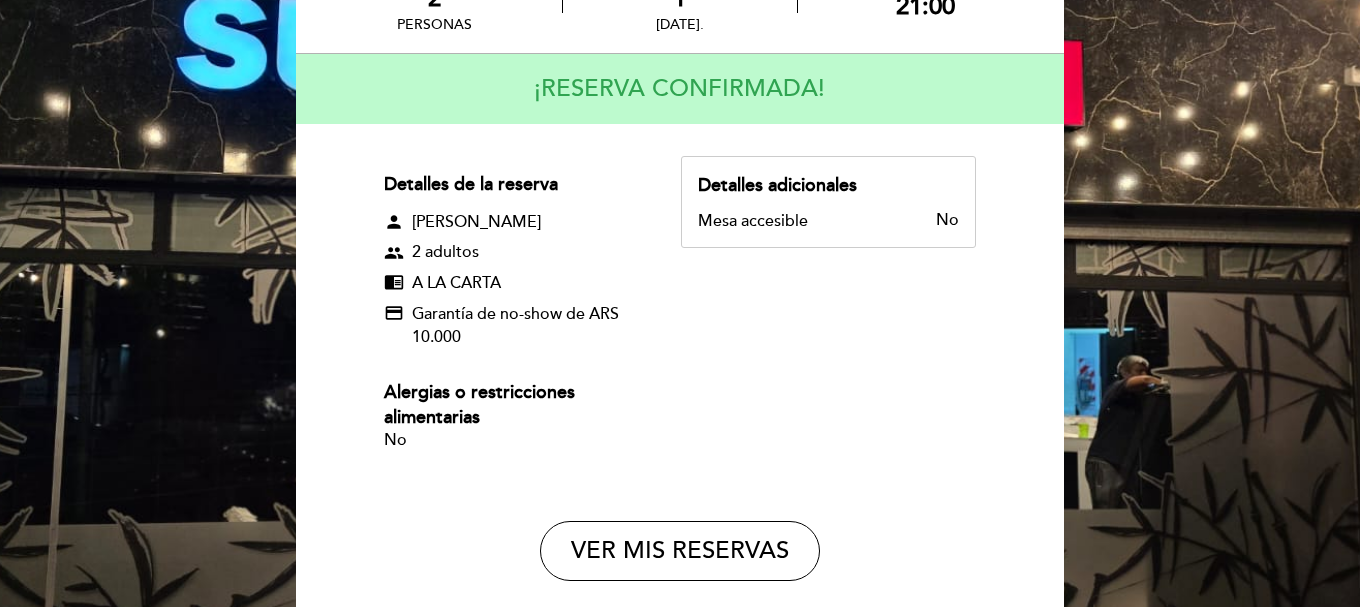 scroll, scrollTop: 157, scrollLeft: 0, axis: vertical 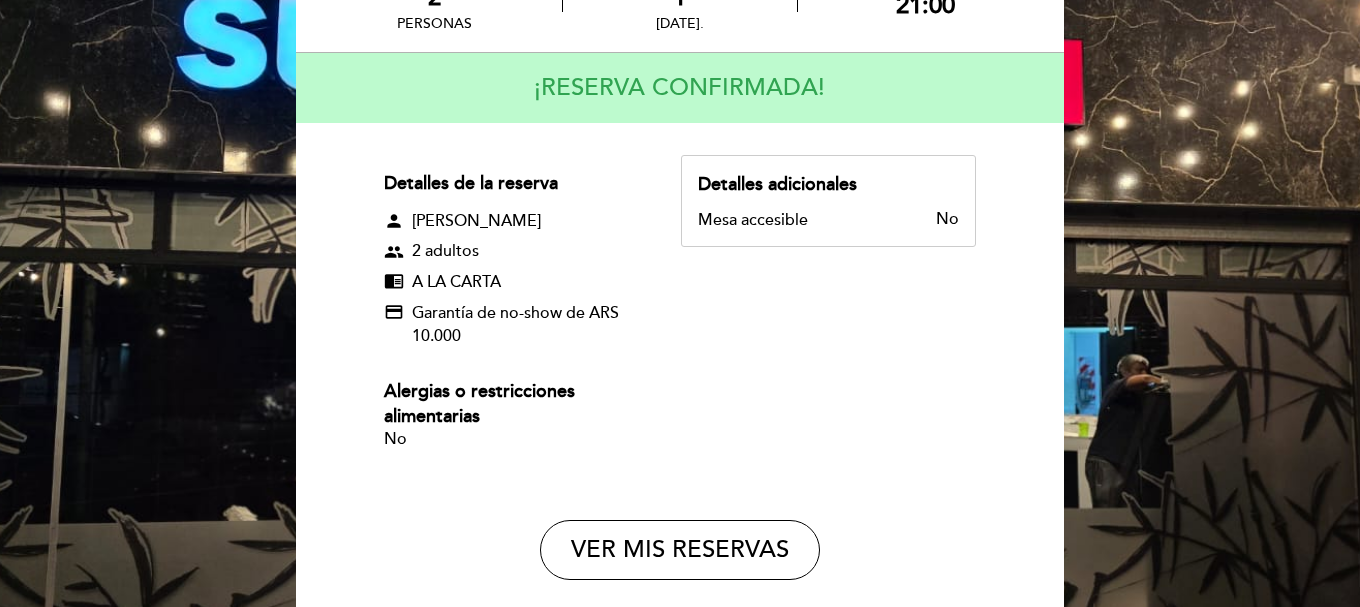 click on "A LA CARTA" at bounding box center [456, 282] 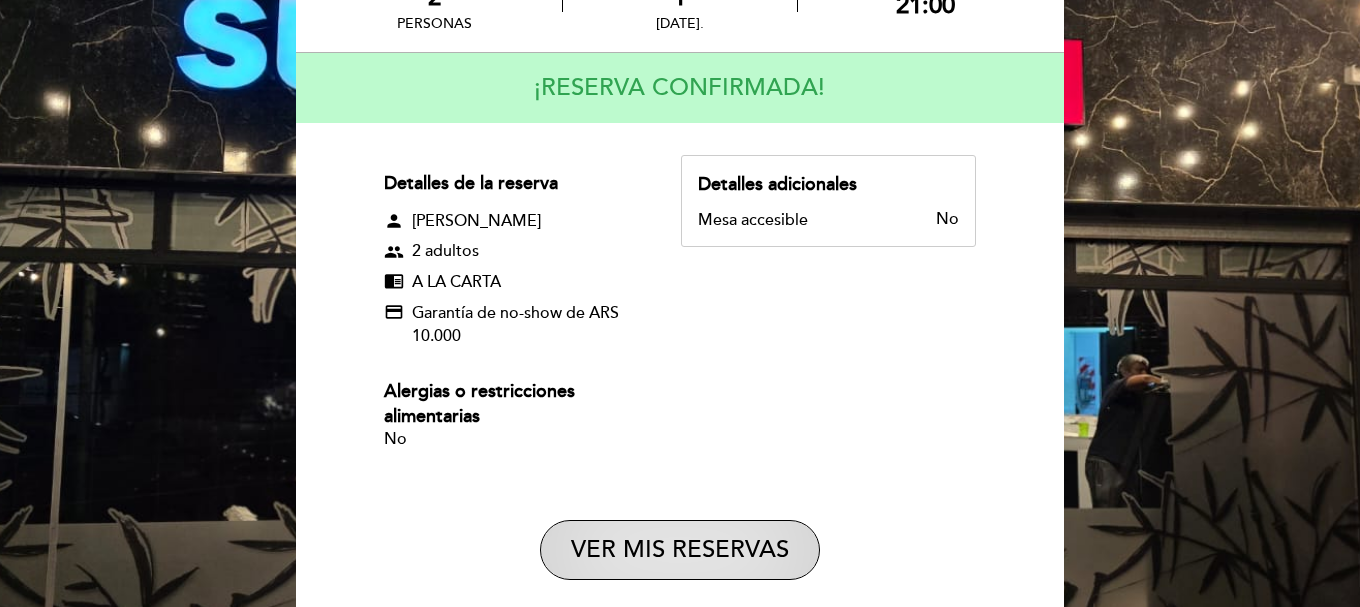 click on "VER MIS RESERVAS" at bounding box center (680, 550) 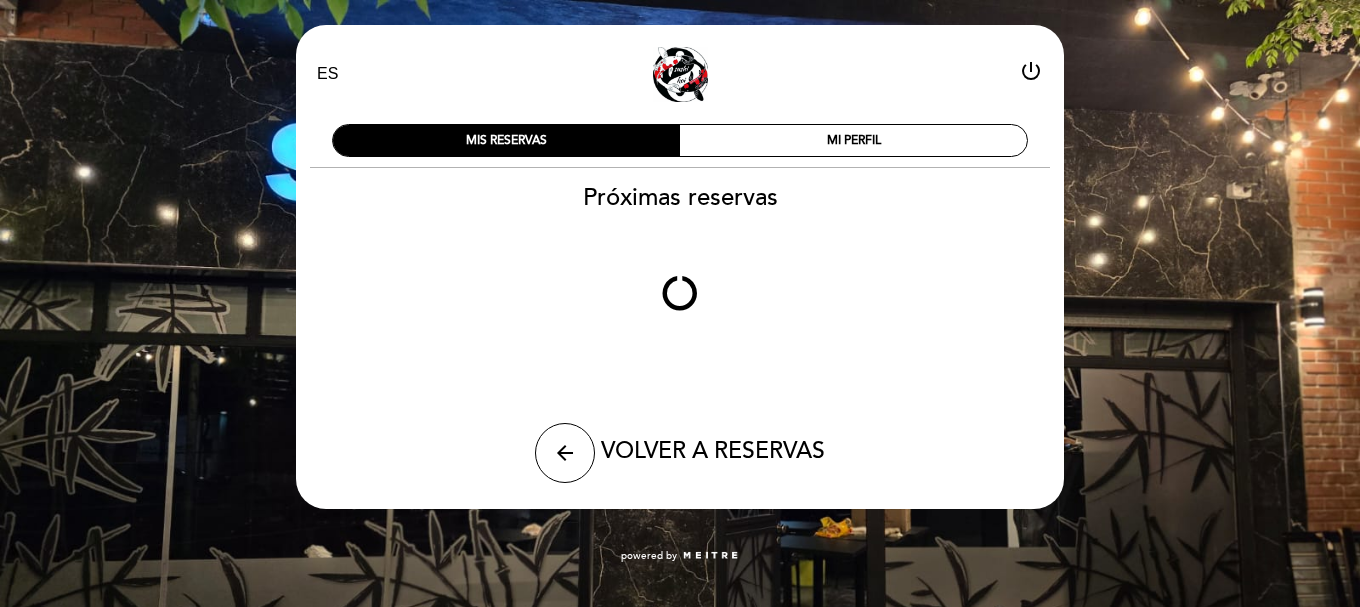 scroll, scrollTop: 0, scrollLeft: 0, axis: both 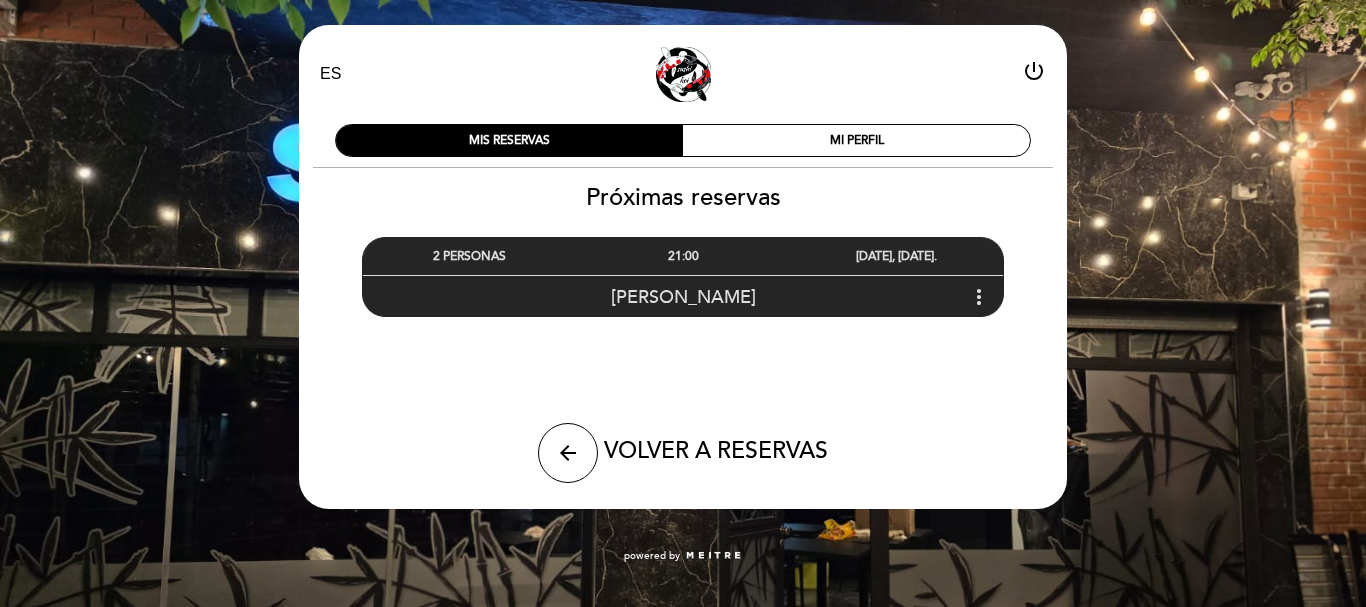 click on "more_vert" at bounding box center (979, 297) 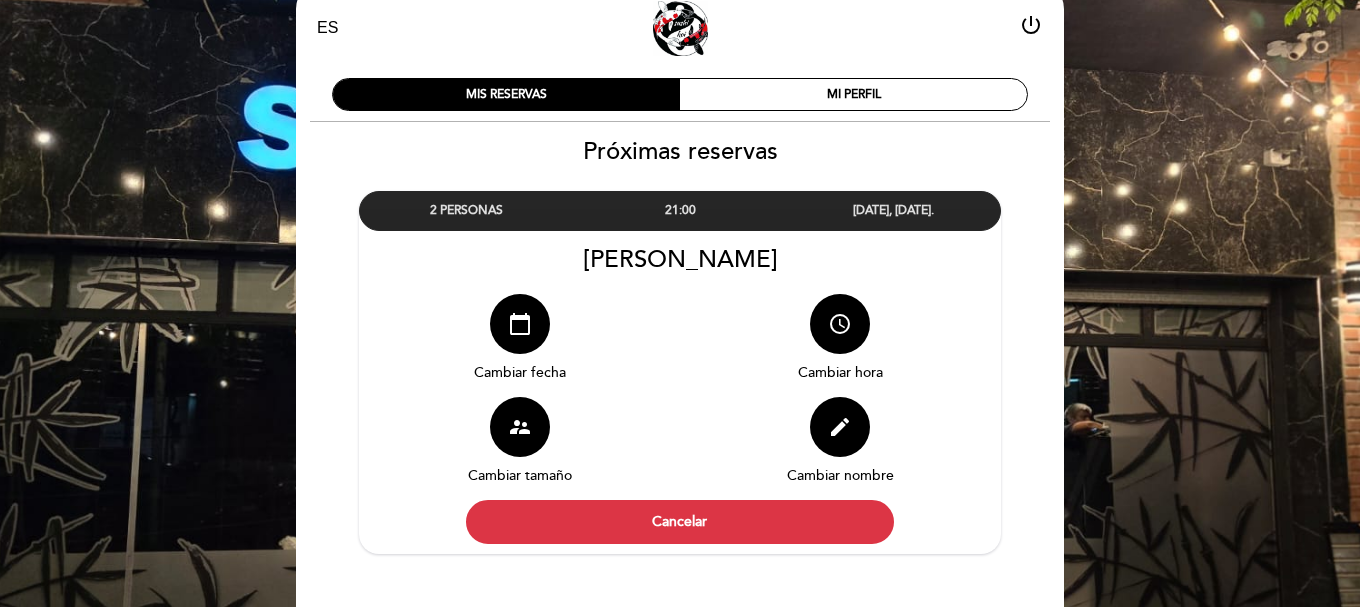 scroll, scrollTop: 45, scrollLeft: 0, axis: vertical 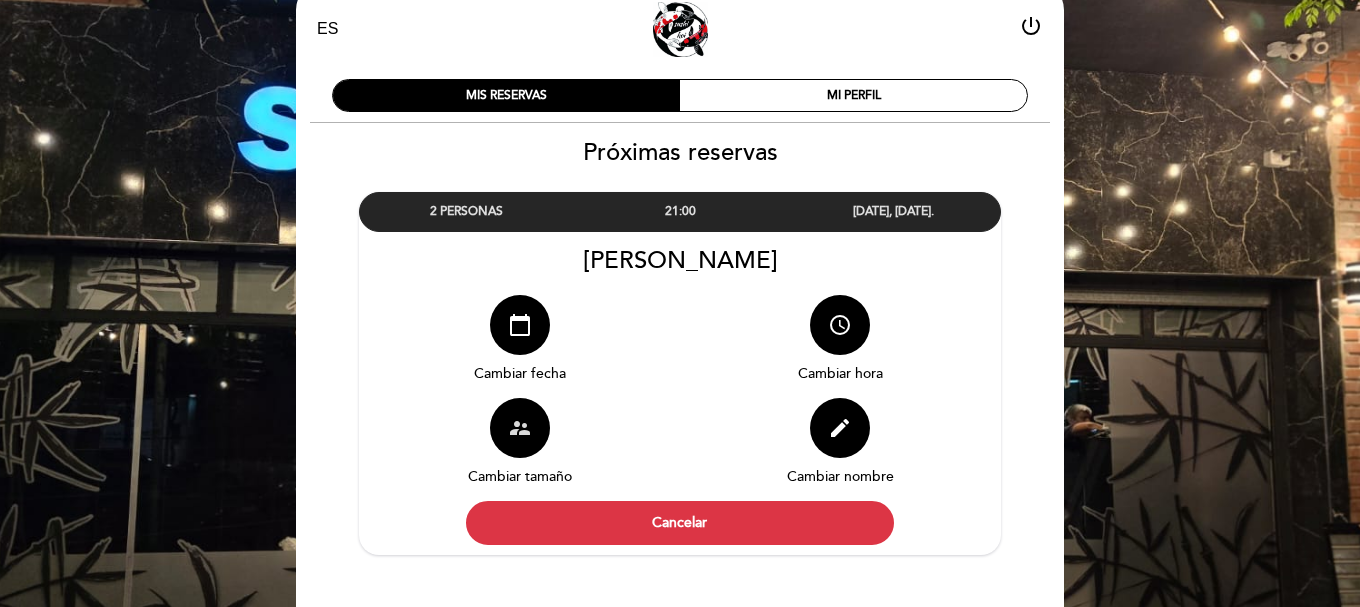 click on "supervisor_account" at bounding box center (520, 428) 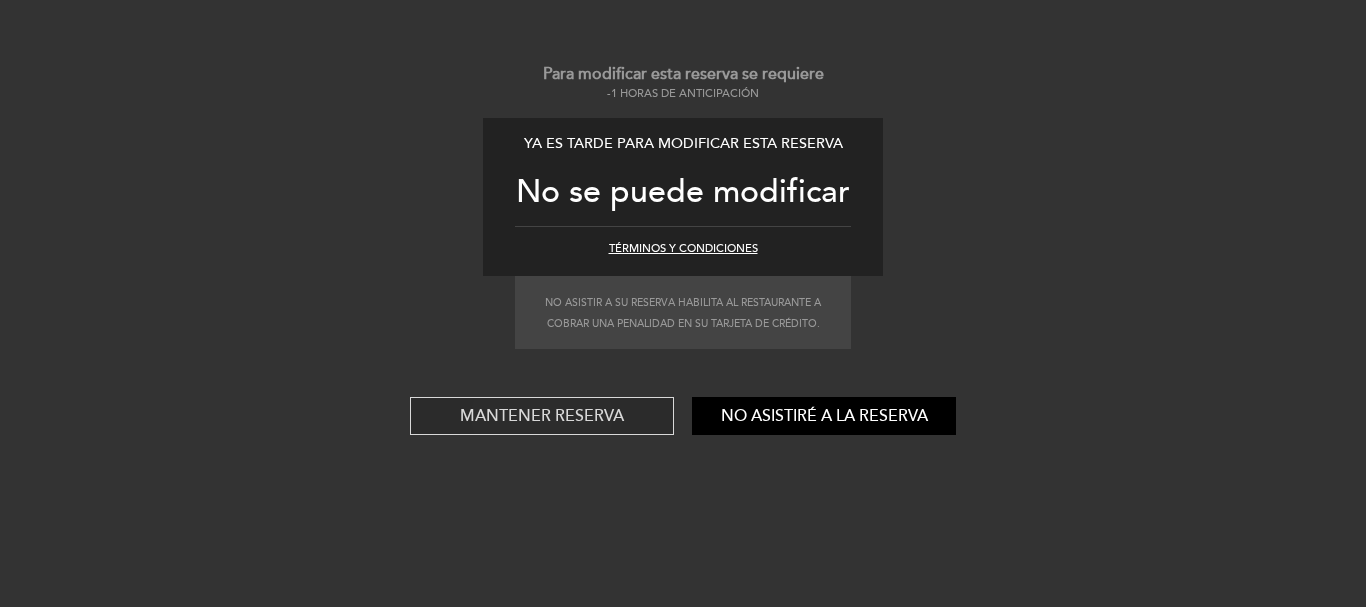 click on "Mantener reserva" at bounding box center (542, 416) 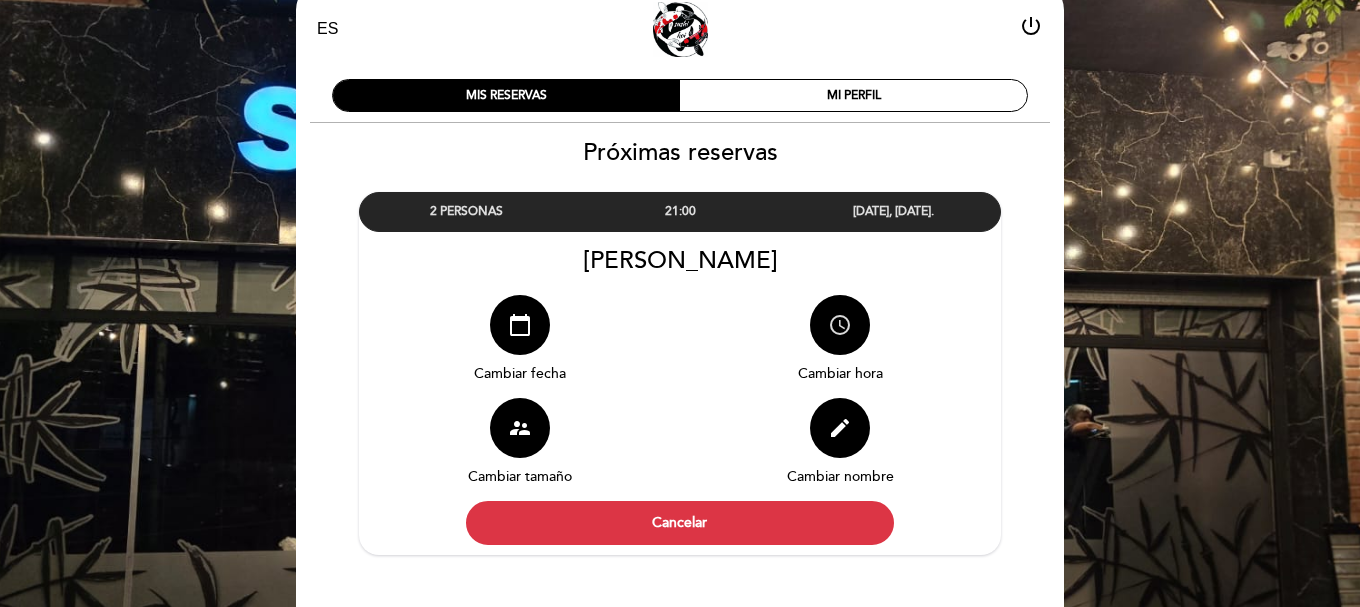 click on "access_time" at bounding box center [840, 325] 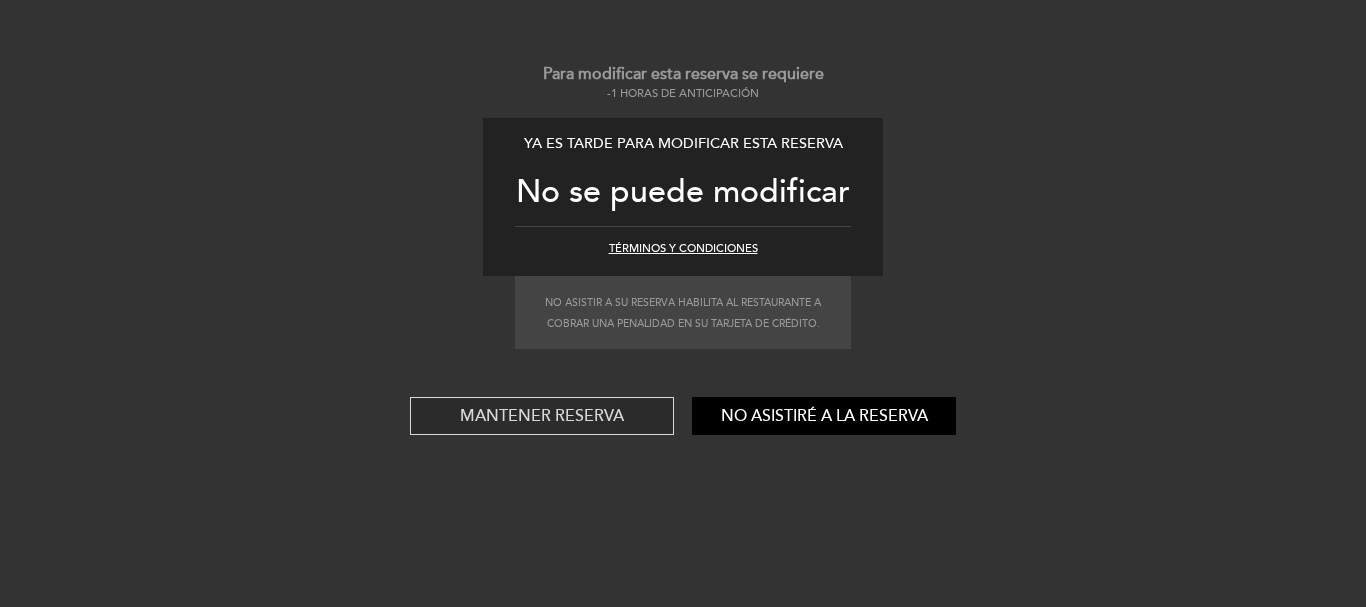 click on "Mantener reserva" at bounding box center [542, 416] 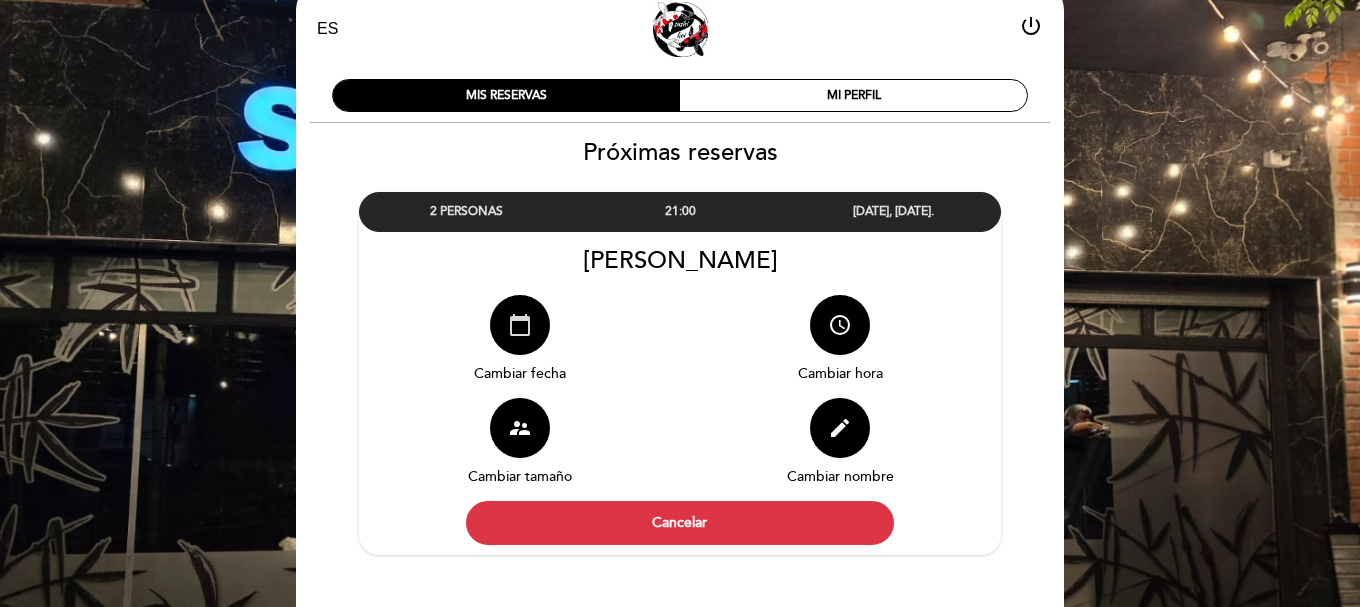 click on "calendar_today" at bounding box center [520, 325] 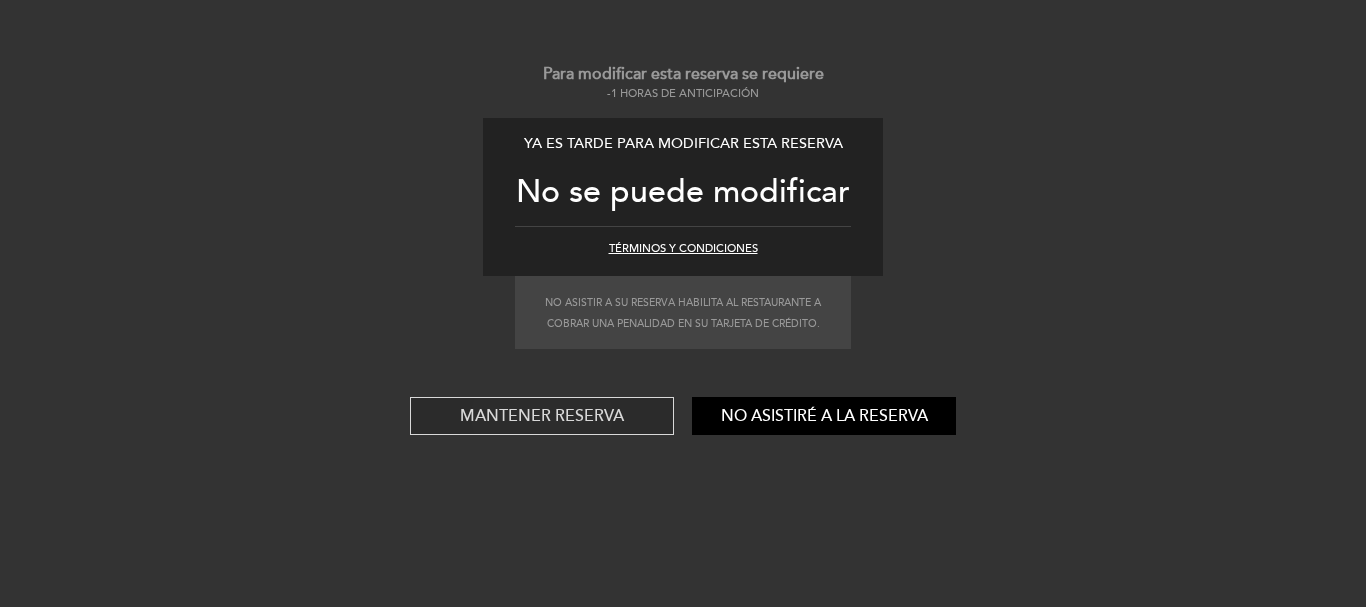 click on "Mantener reserva" at bounding box center (542, 416) 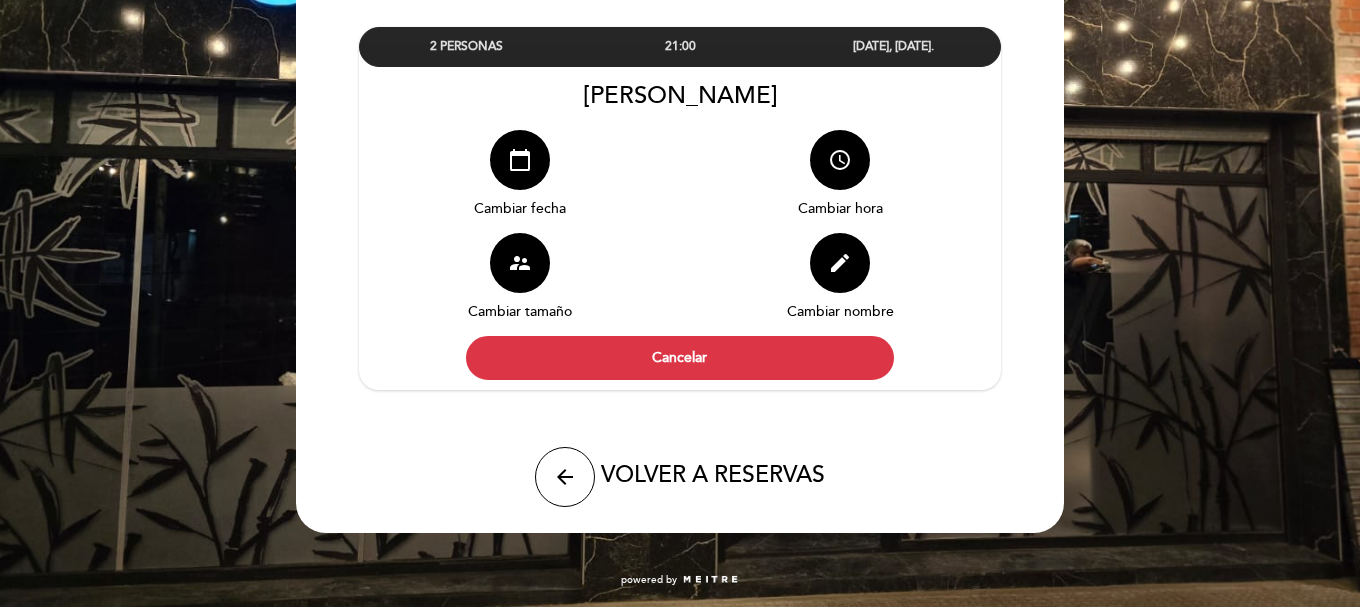 scroll, scrollTop: 0, scrollLeft: 0, axis: both 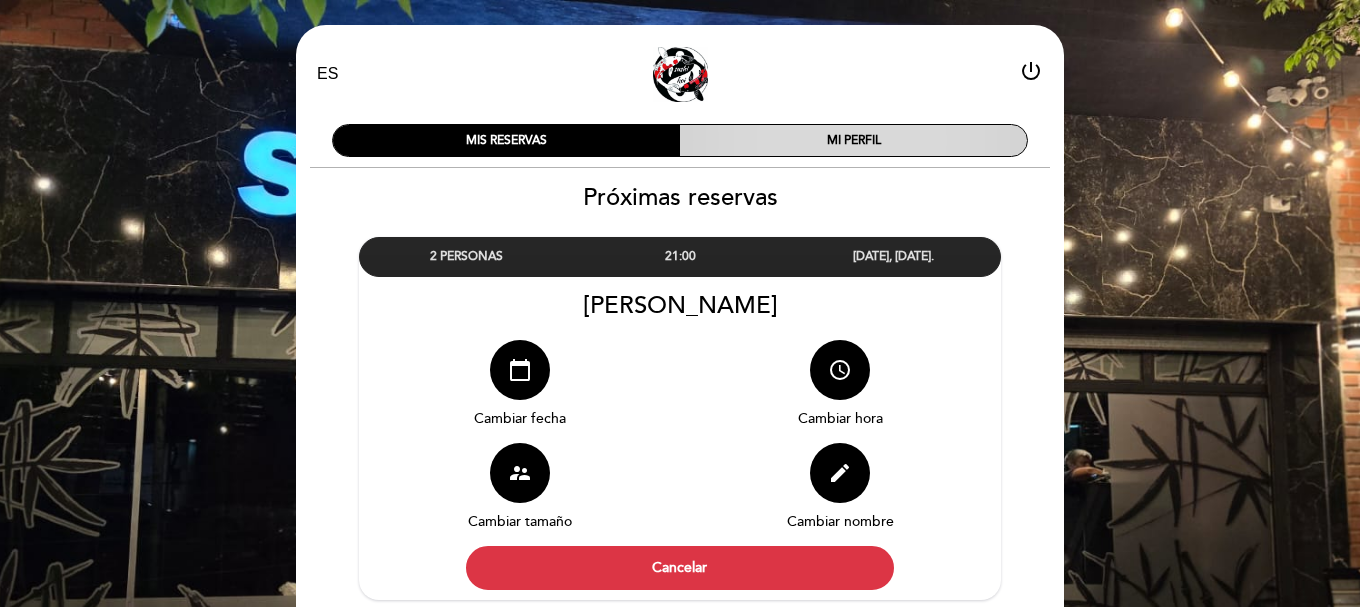 click on "MI PERFIL" at bounding box center [853, 140] 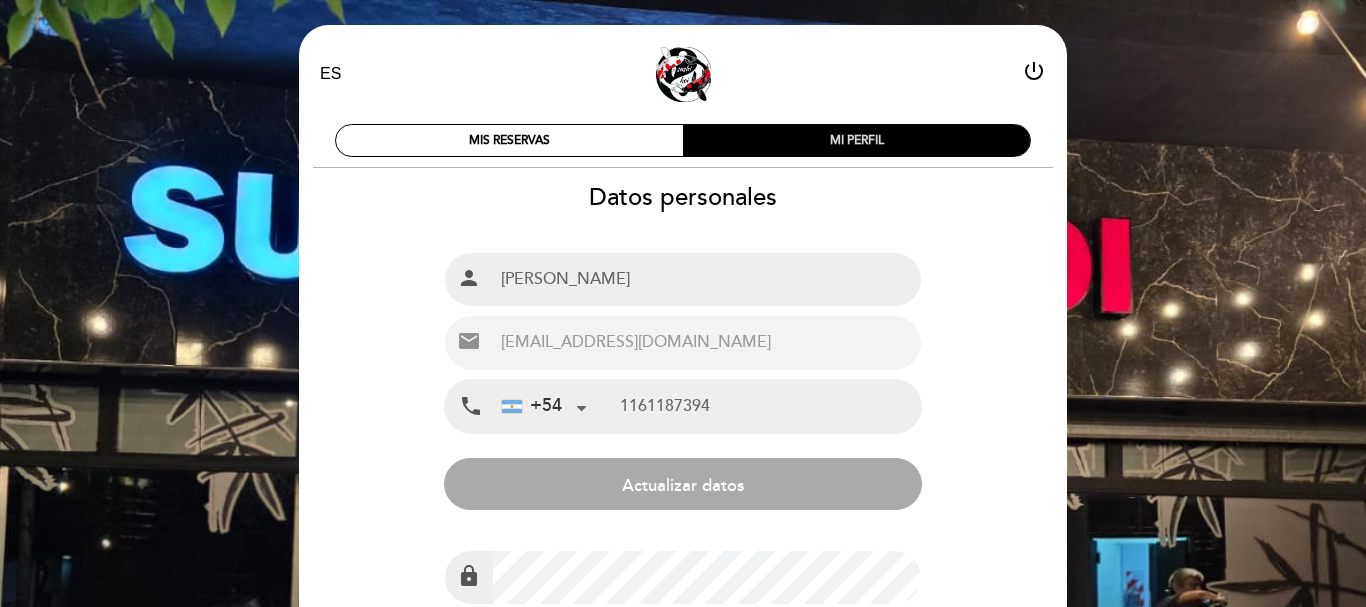 type on "11 6118-7394" 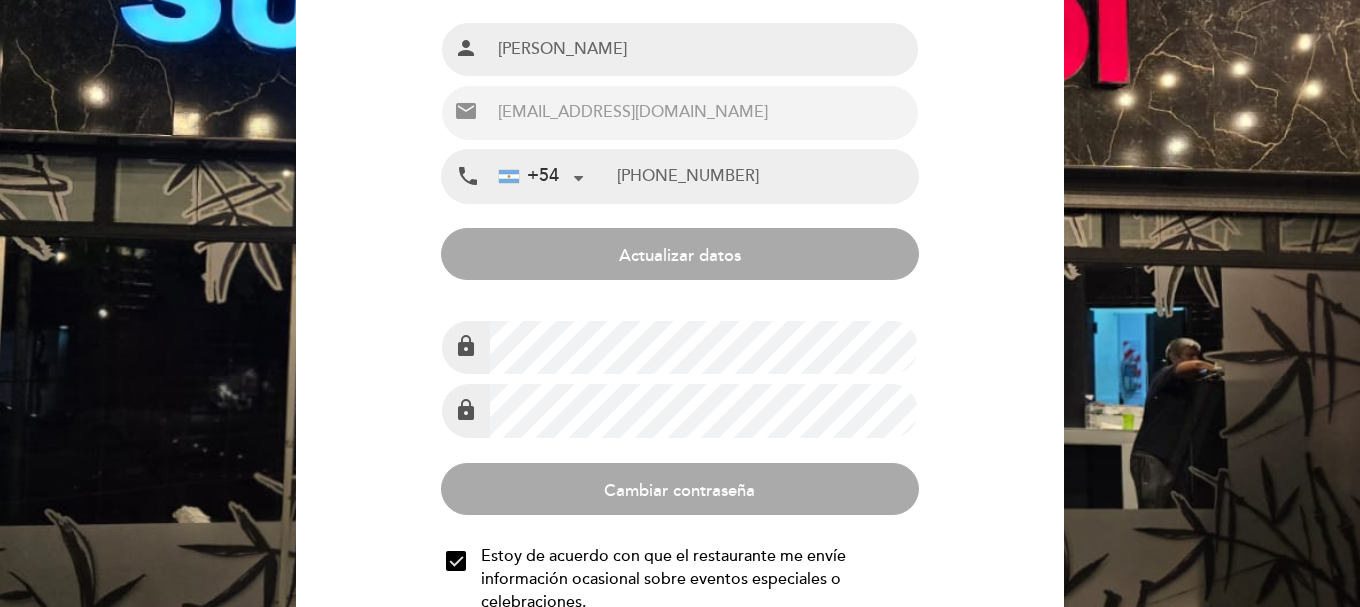 scroll, scrollTop: 426, scrollLeft: 0, axis: vertical 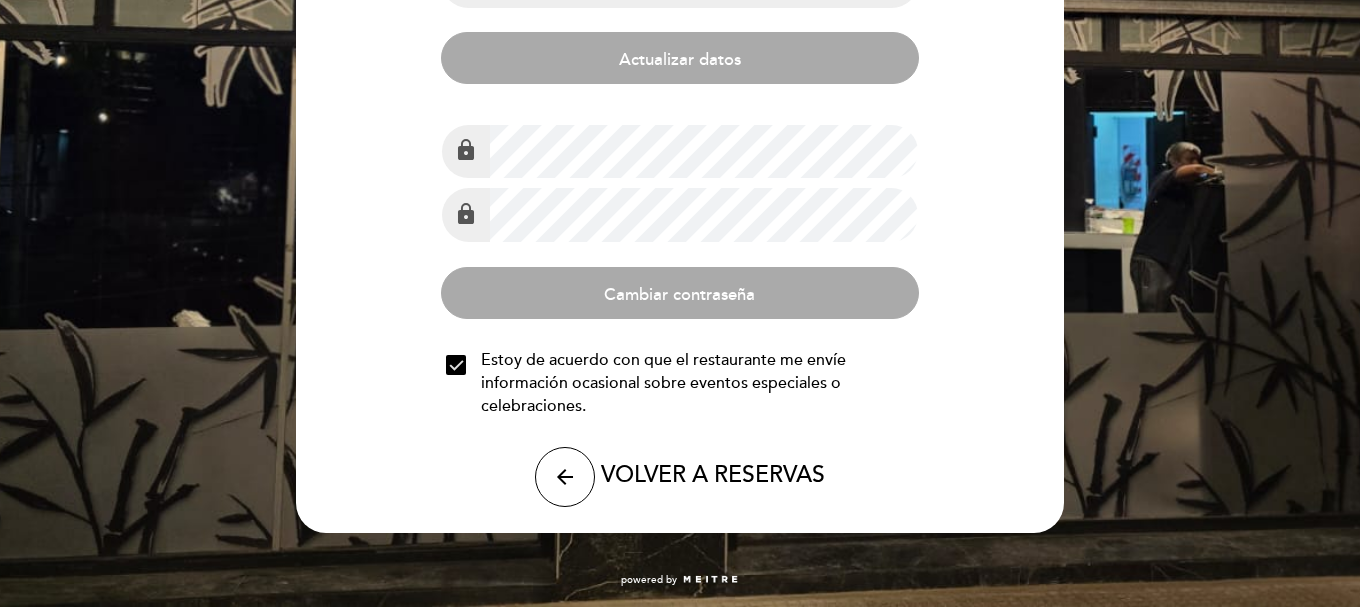 click on "VOLVER A RESERVAS" at bounding box center [713, 476] 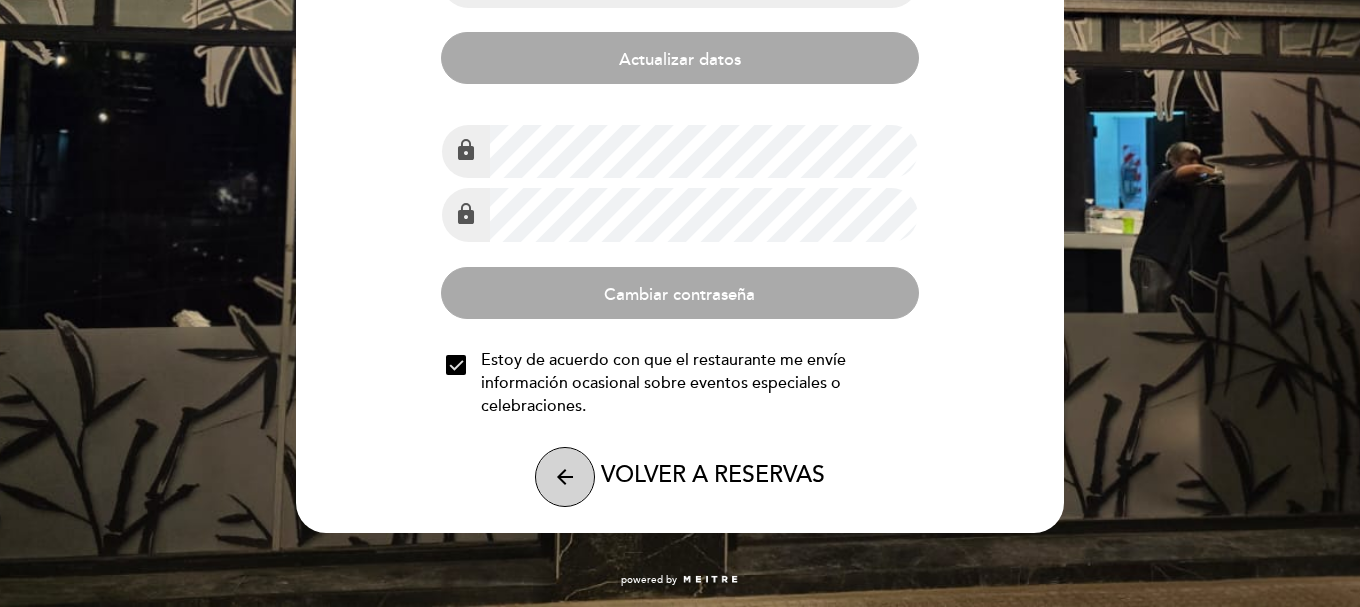 click on "arrow_back" at bounding box center [565, 477] 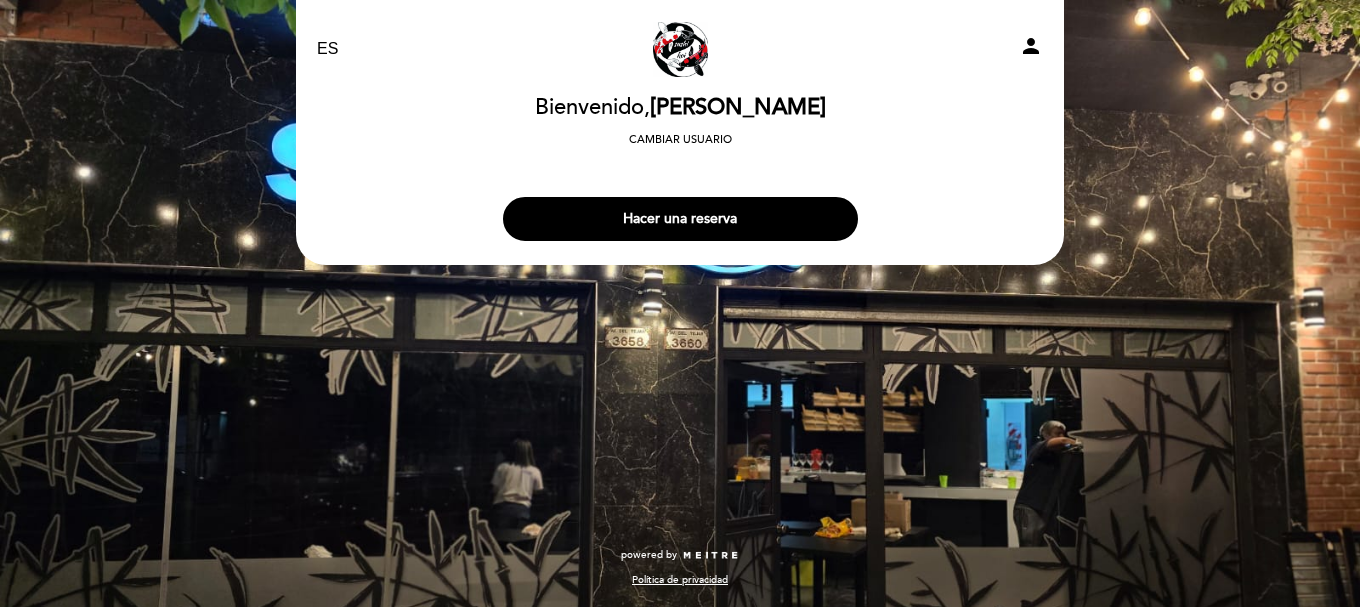 scroll, scrollTop: 0, scrollLeft: 0, axis: both 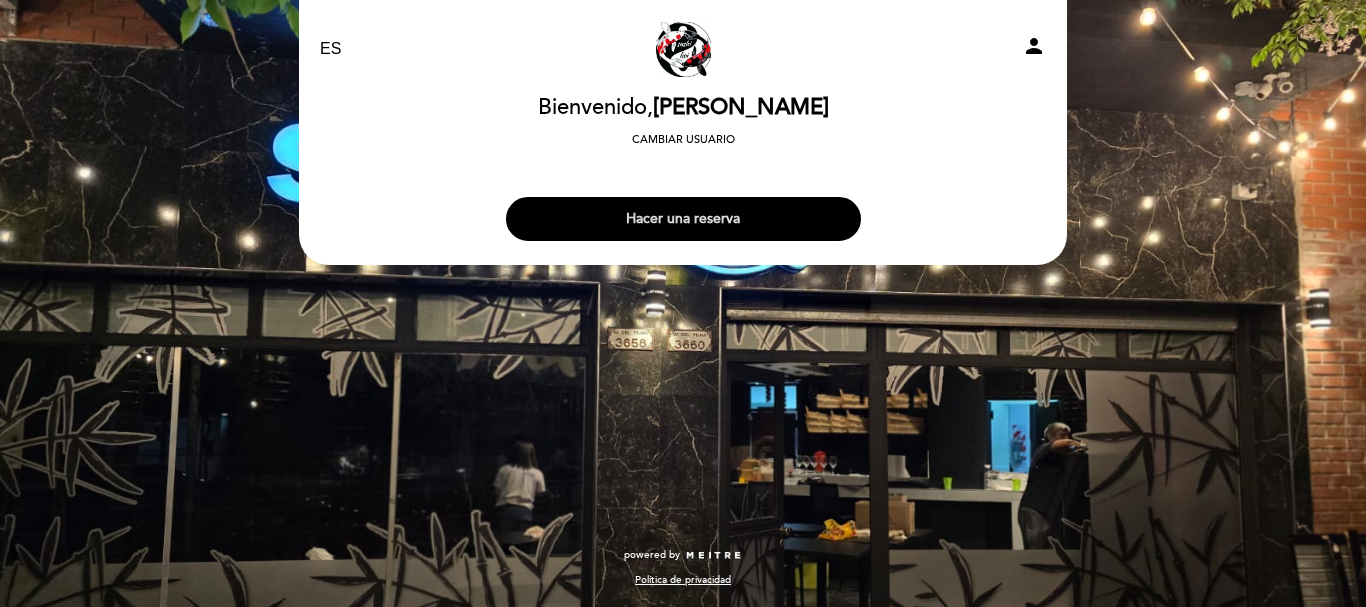 click on "Hacer una reserva" at bounding box center (683, 219) 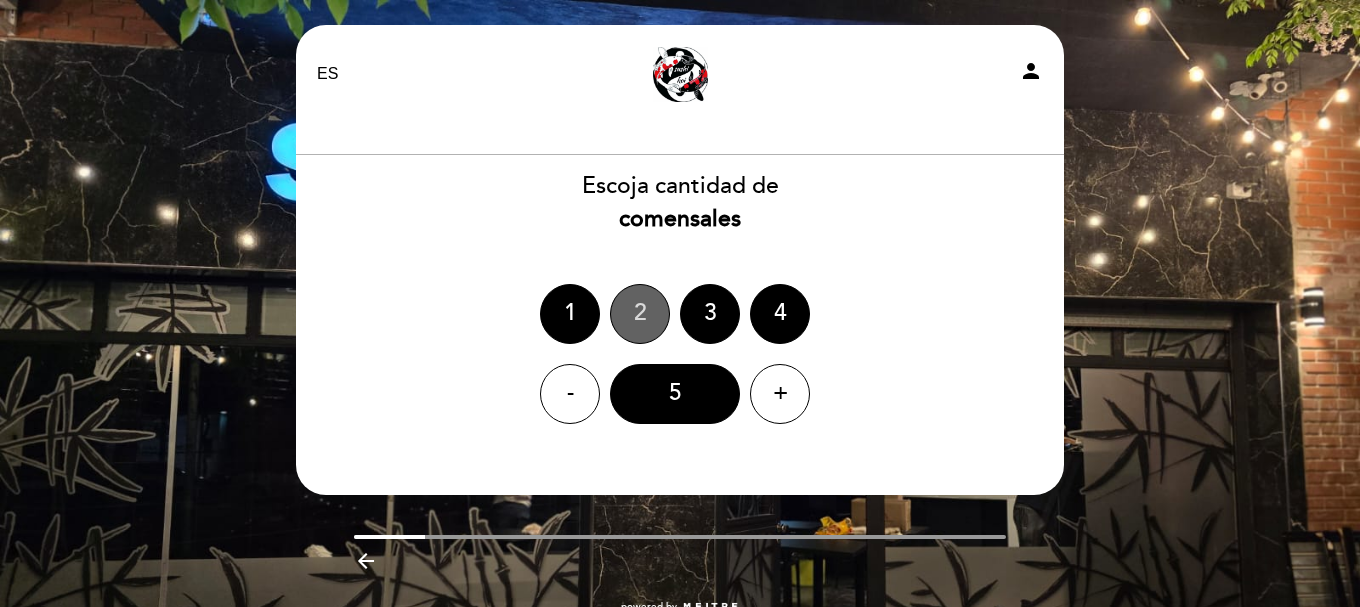 click on "2" at bounding box center (640, 314) 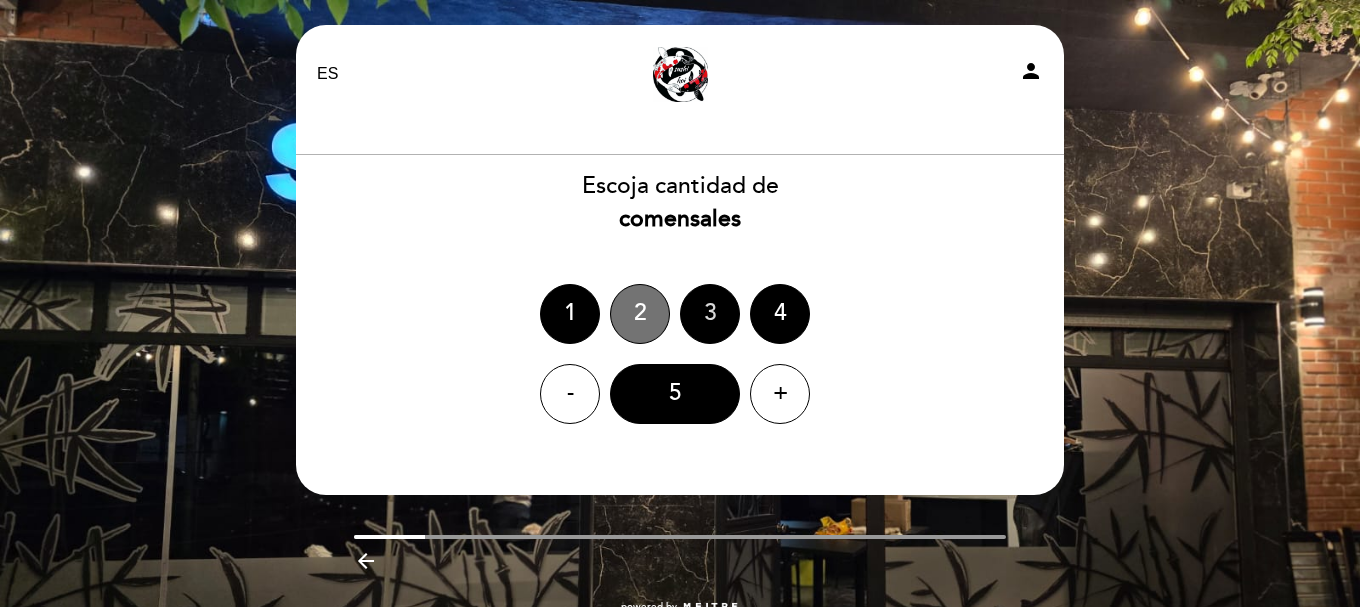 click on "EN
ES
PT
Sushikoi Saavedra
person
Bienvenido
Bienvenido,  Juan Mori
Cambiar usuario
Hacer una reserva
Escoja cantidad de  comensales
1" at bounding box center (680, 260) 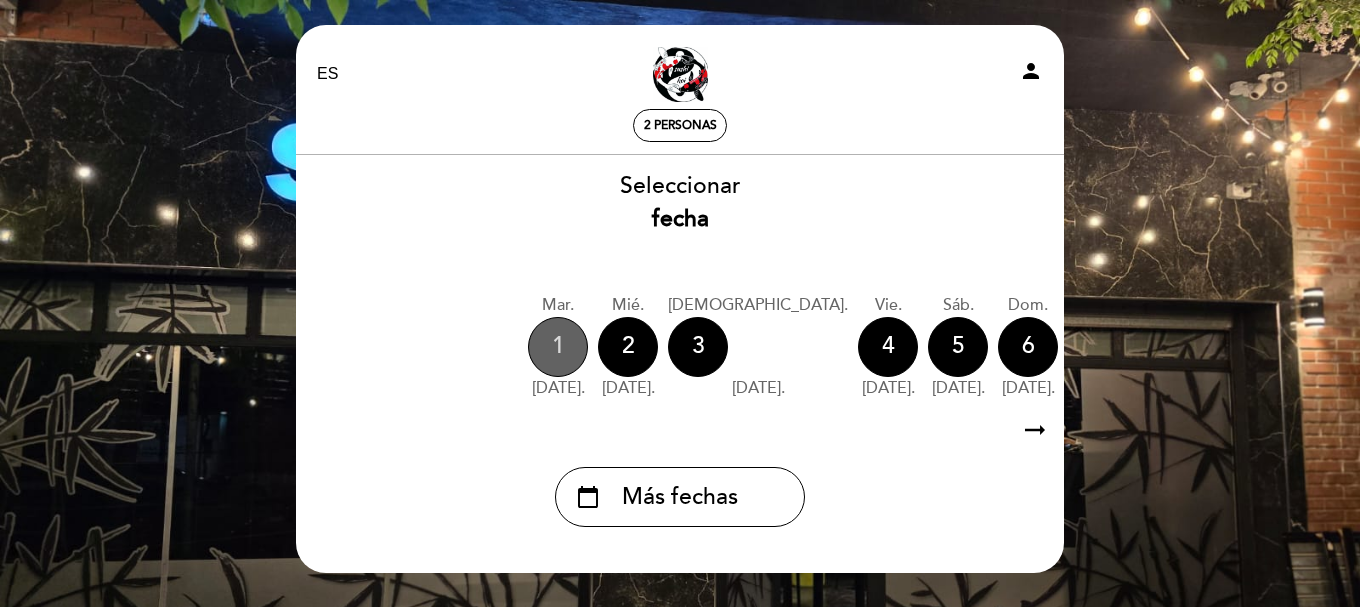 click on "1" at bounding box center [558, 347] 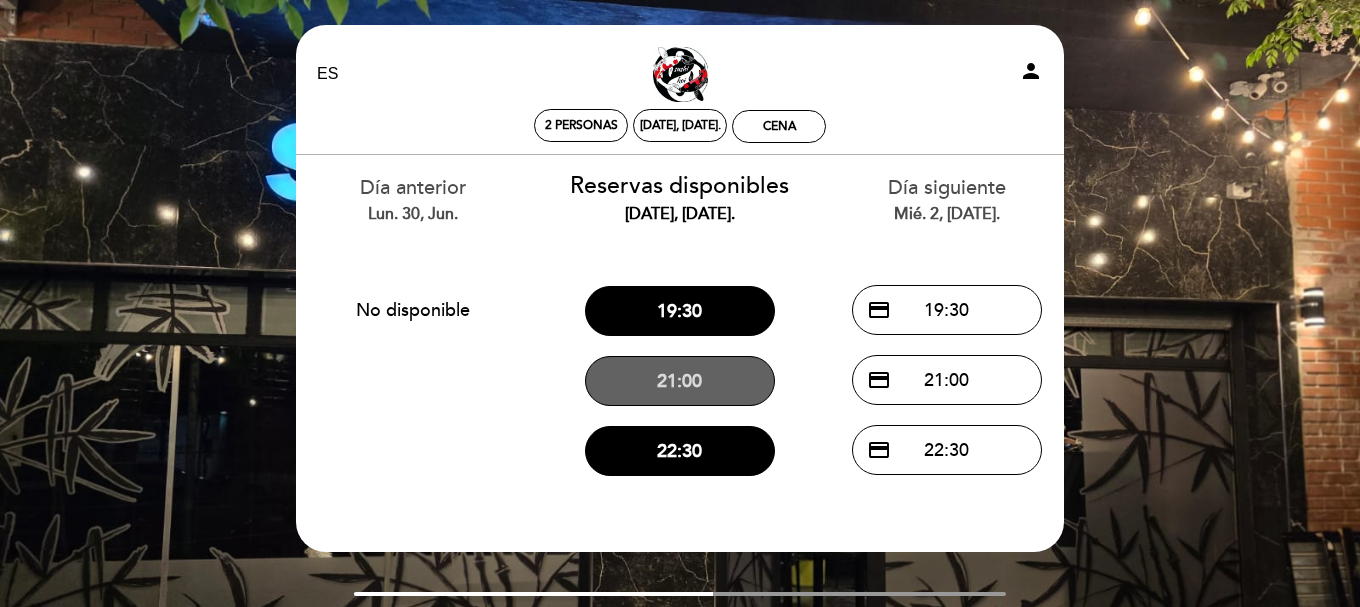 click on "21:00" at bounding box center [680, 381] 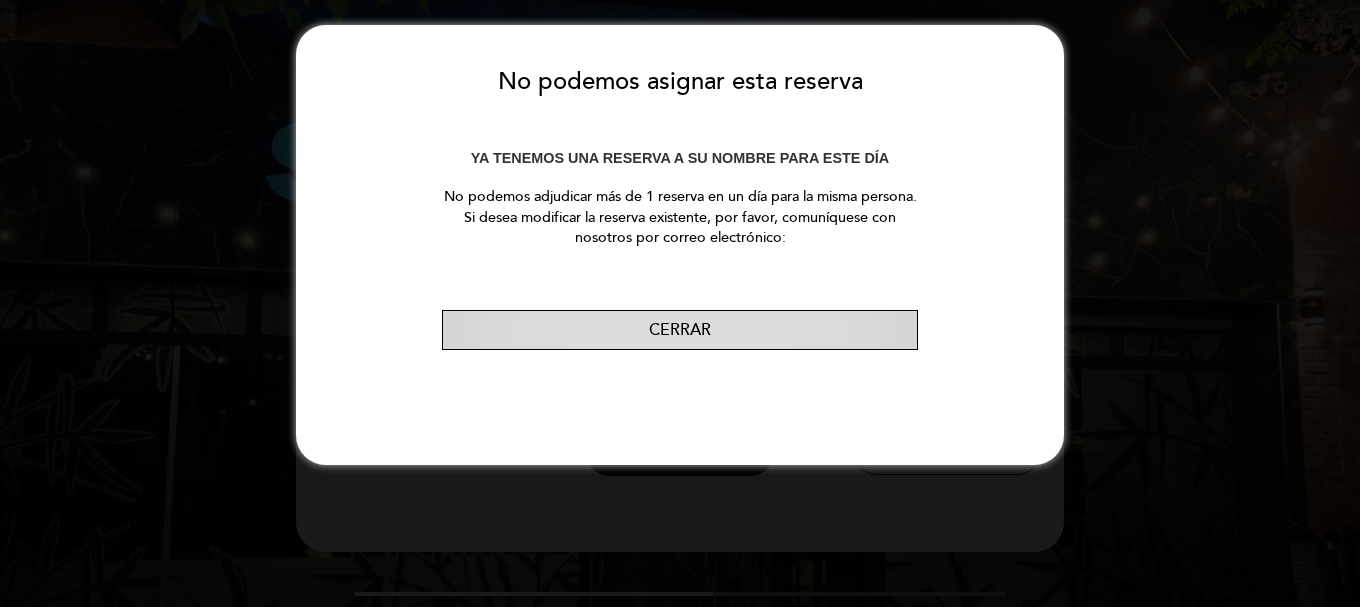 click on "Cerrar" at bounding box center [680, 330] 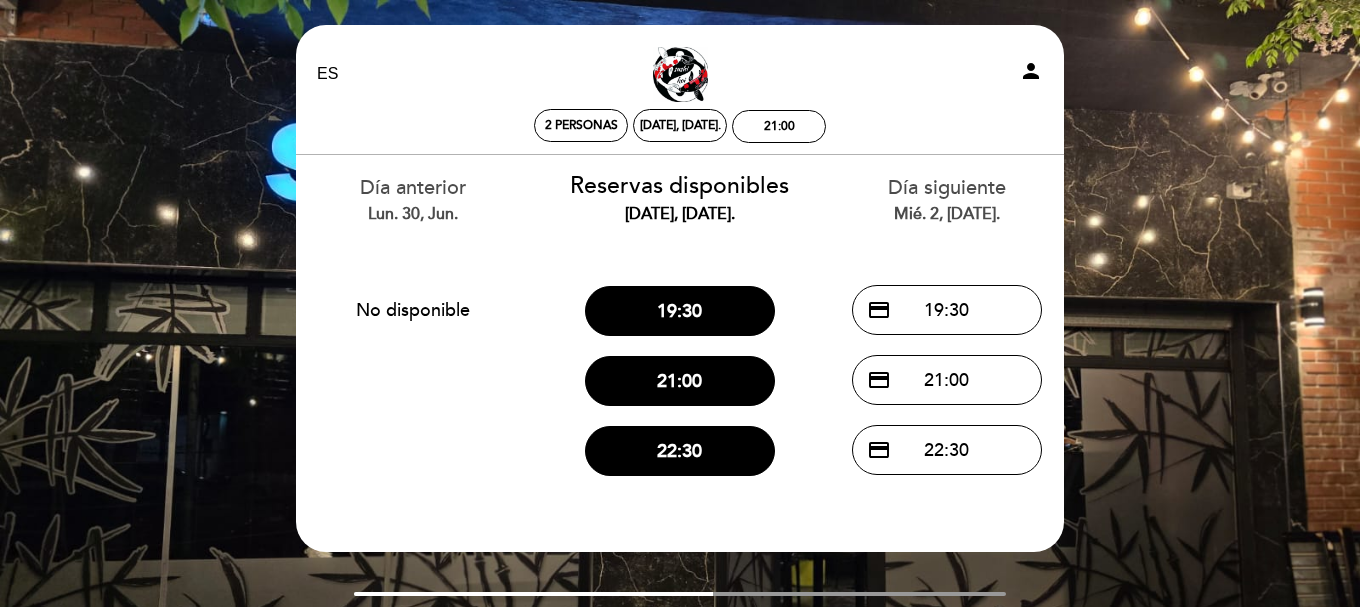 click on "mié.
2,
jul." at bounding box center (946, 214) 